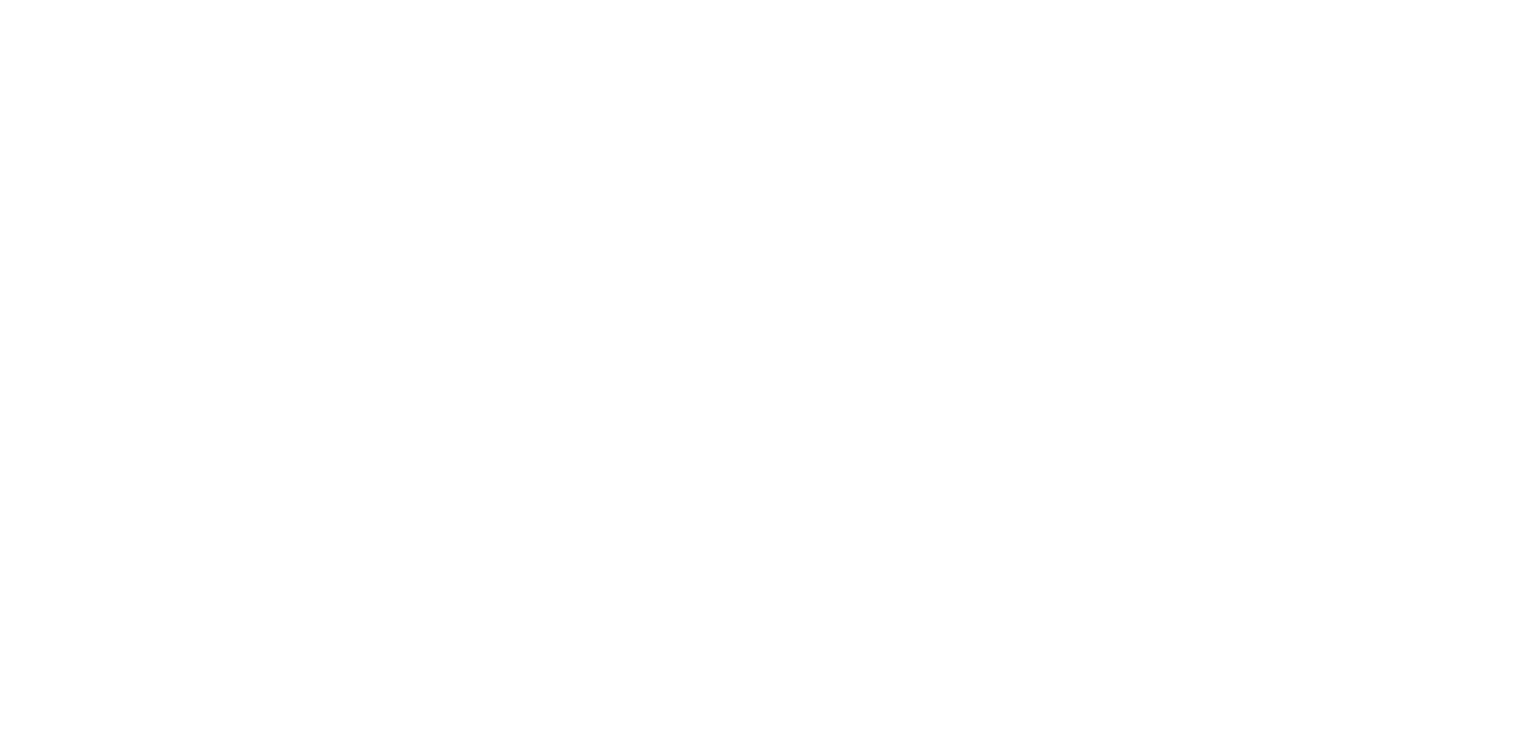 scroll, scrollTop: 0, scrollLeft: 0, axis: both 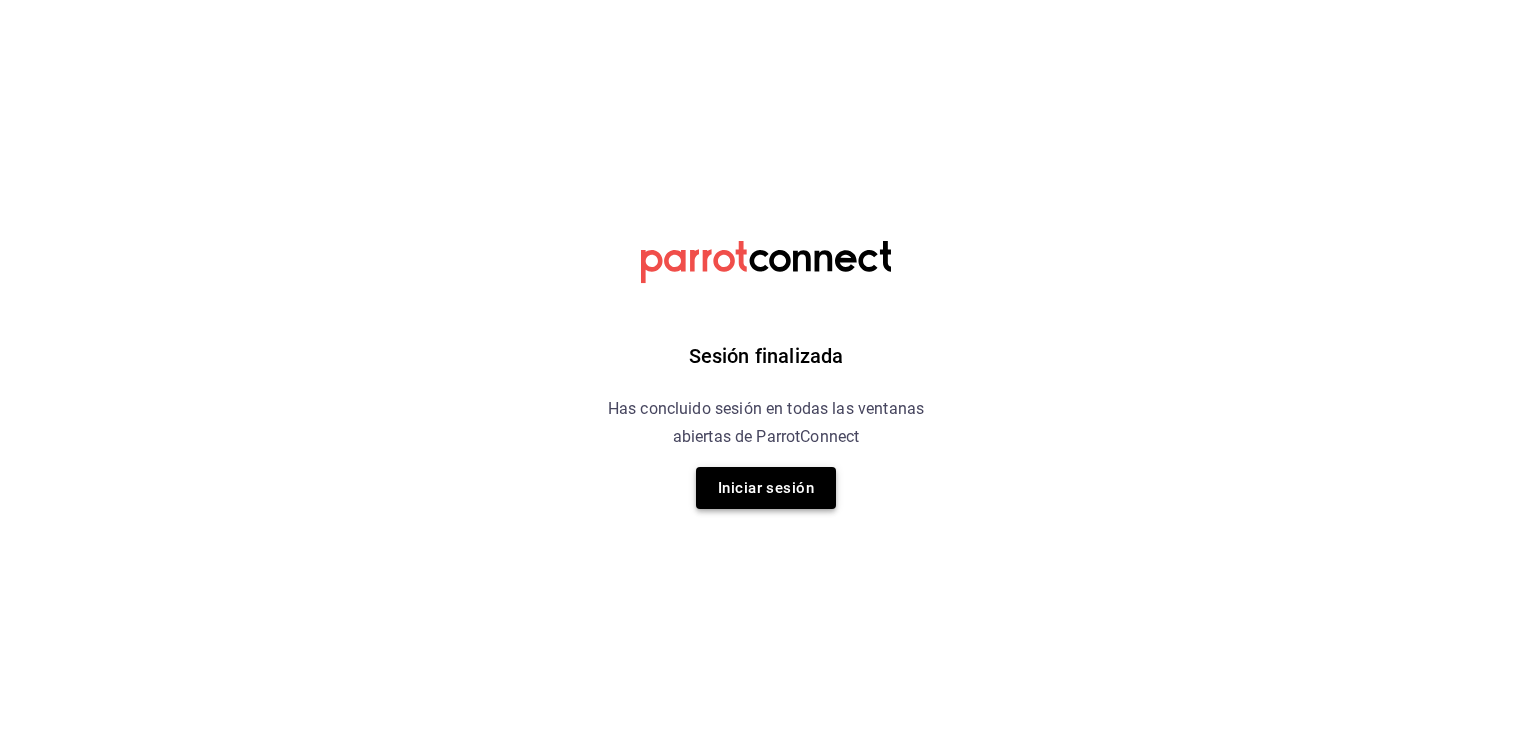 click on "Iniciar sesión" at bounding box center (766, 488) 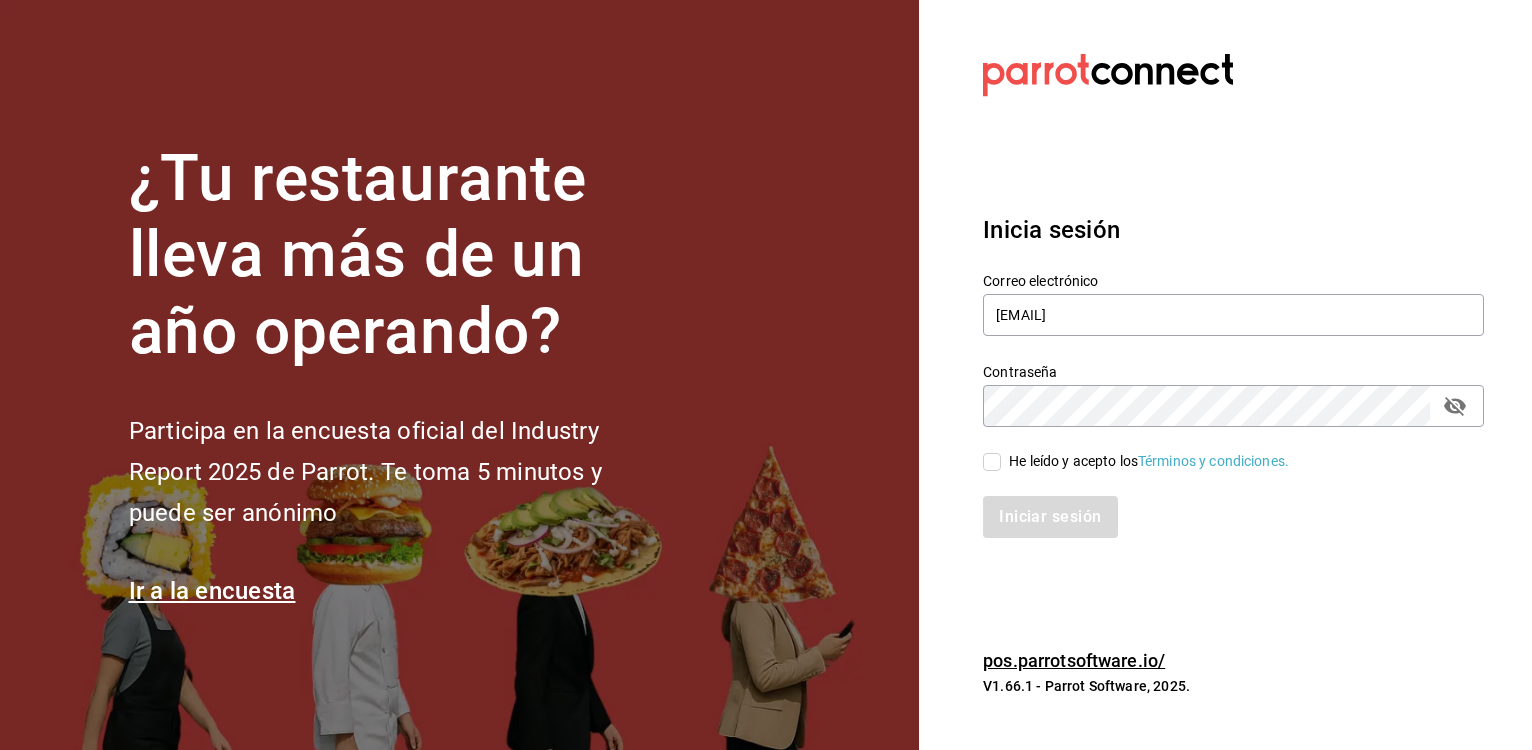 click on "He leído y acepto los  Términos y condiciones." at bounding box center [1149, 461] 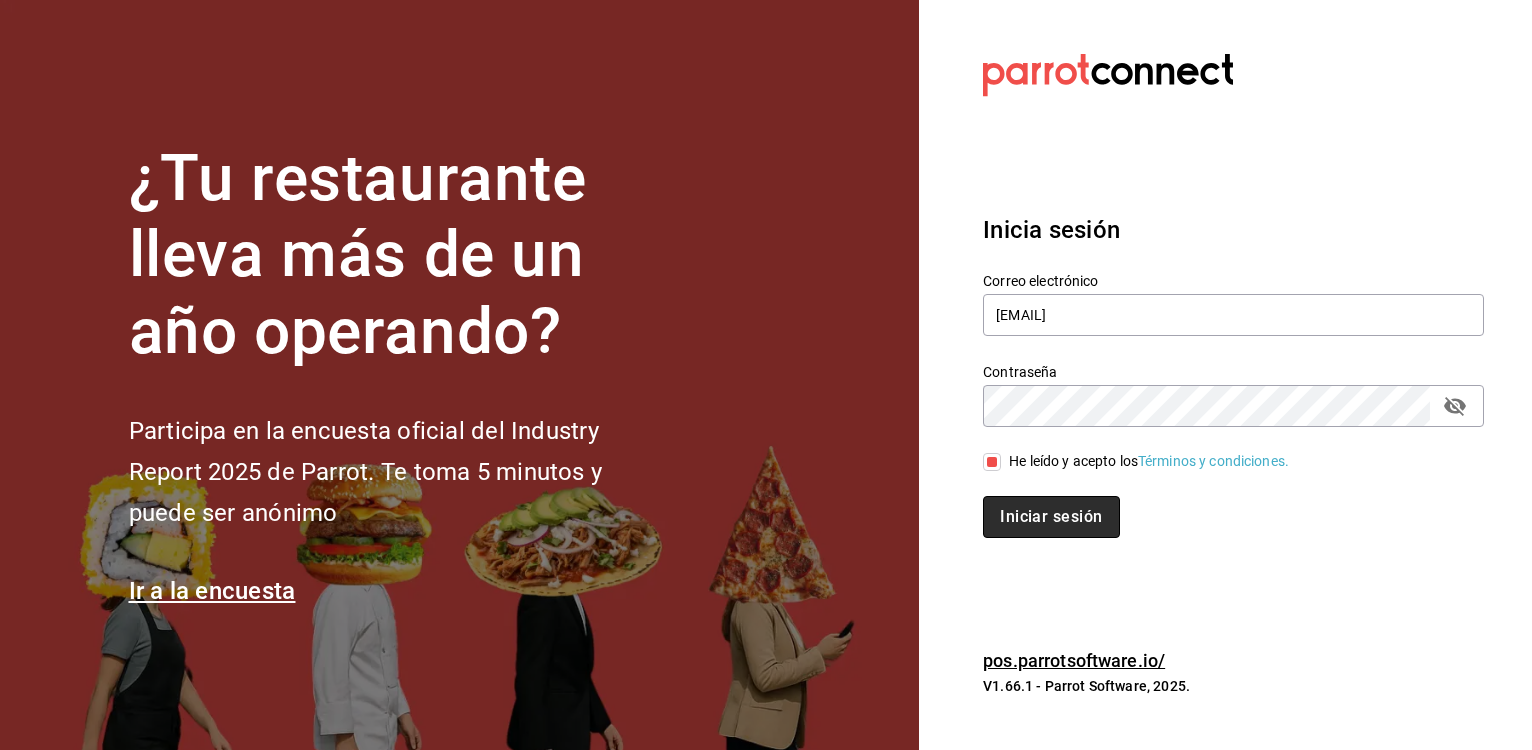 click on "Iniciar sesión" at bounding box center (1051, 517) 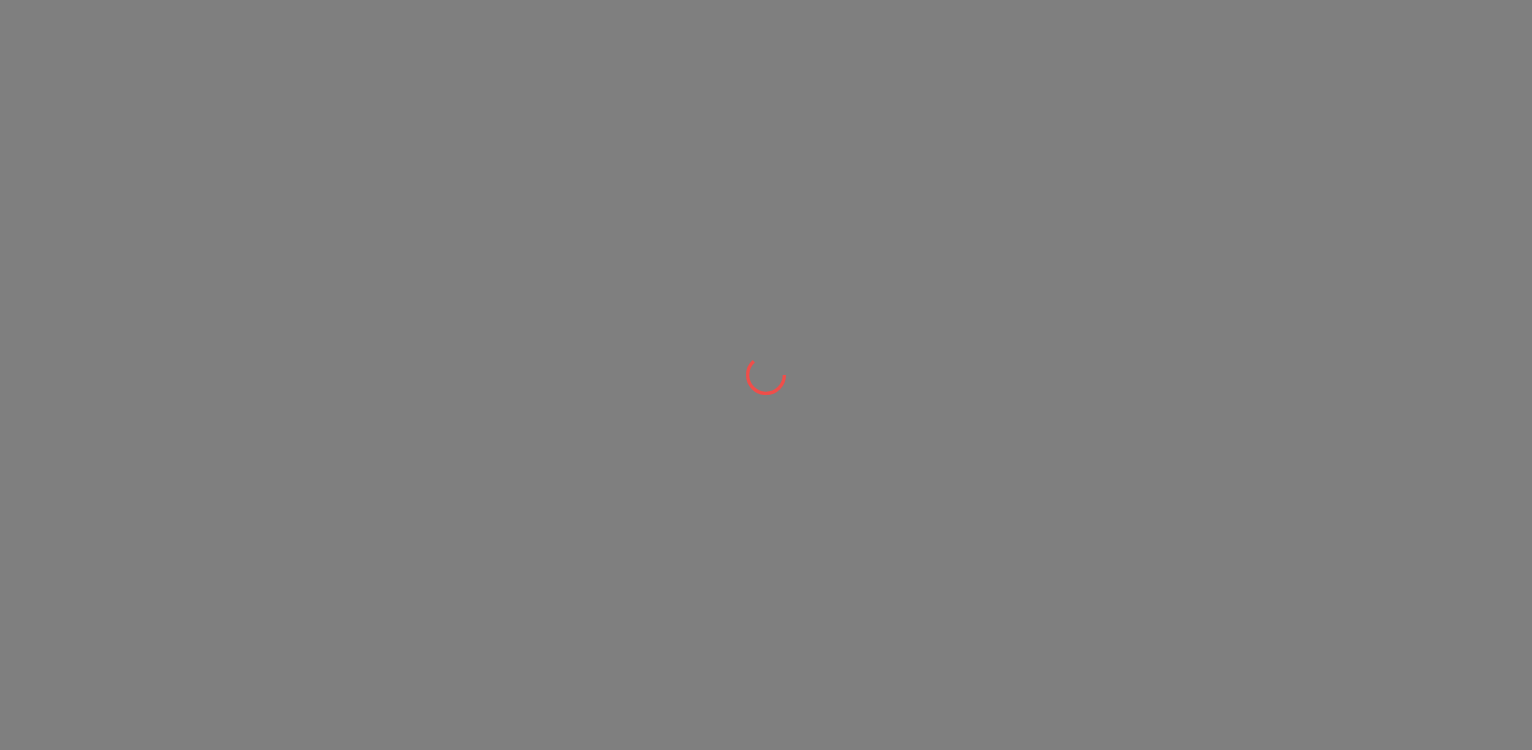 scroll, scrollTop: 0, scrollLeft: 0, axis: both 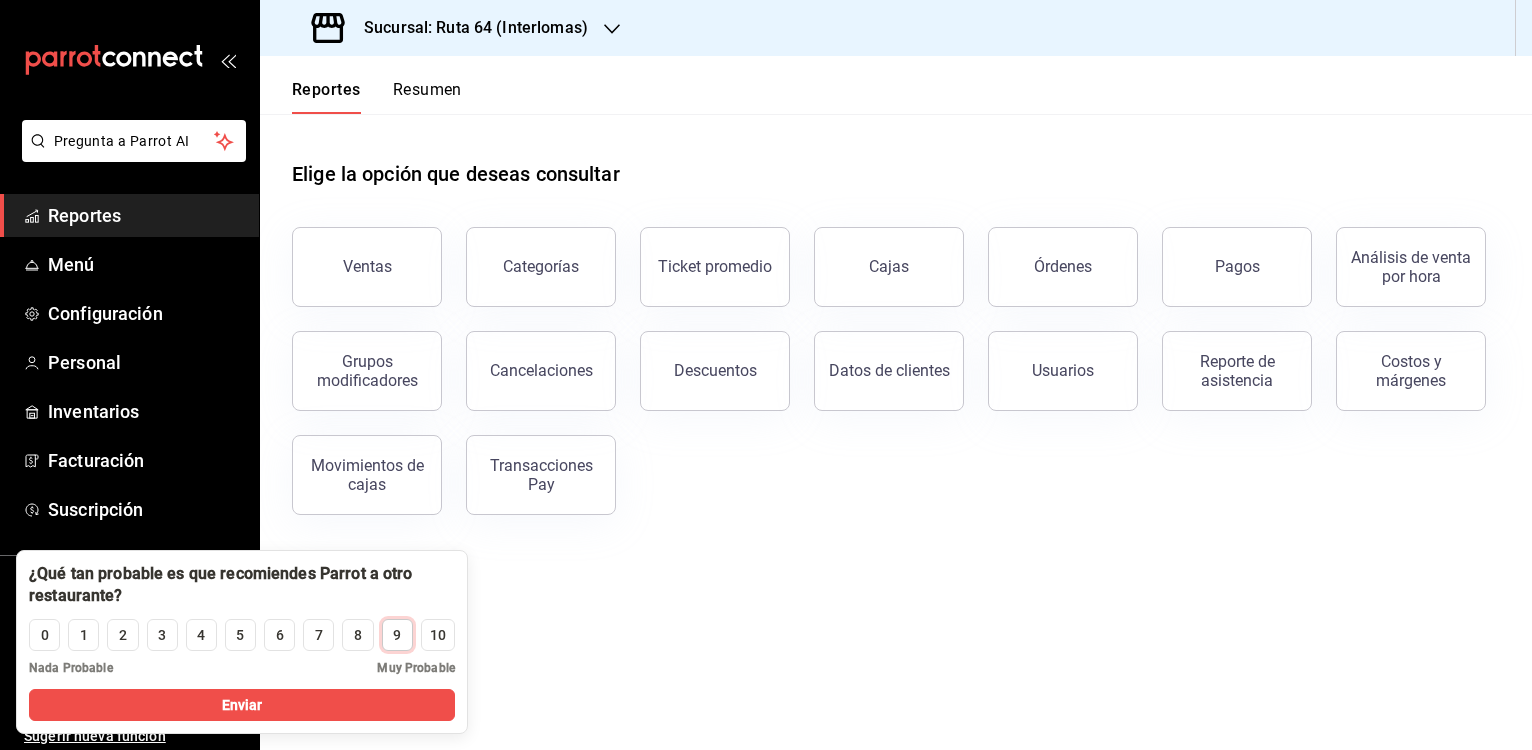 click on "9" at bounding box center (397, 635) 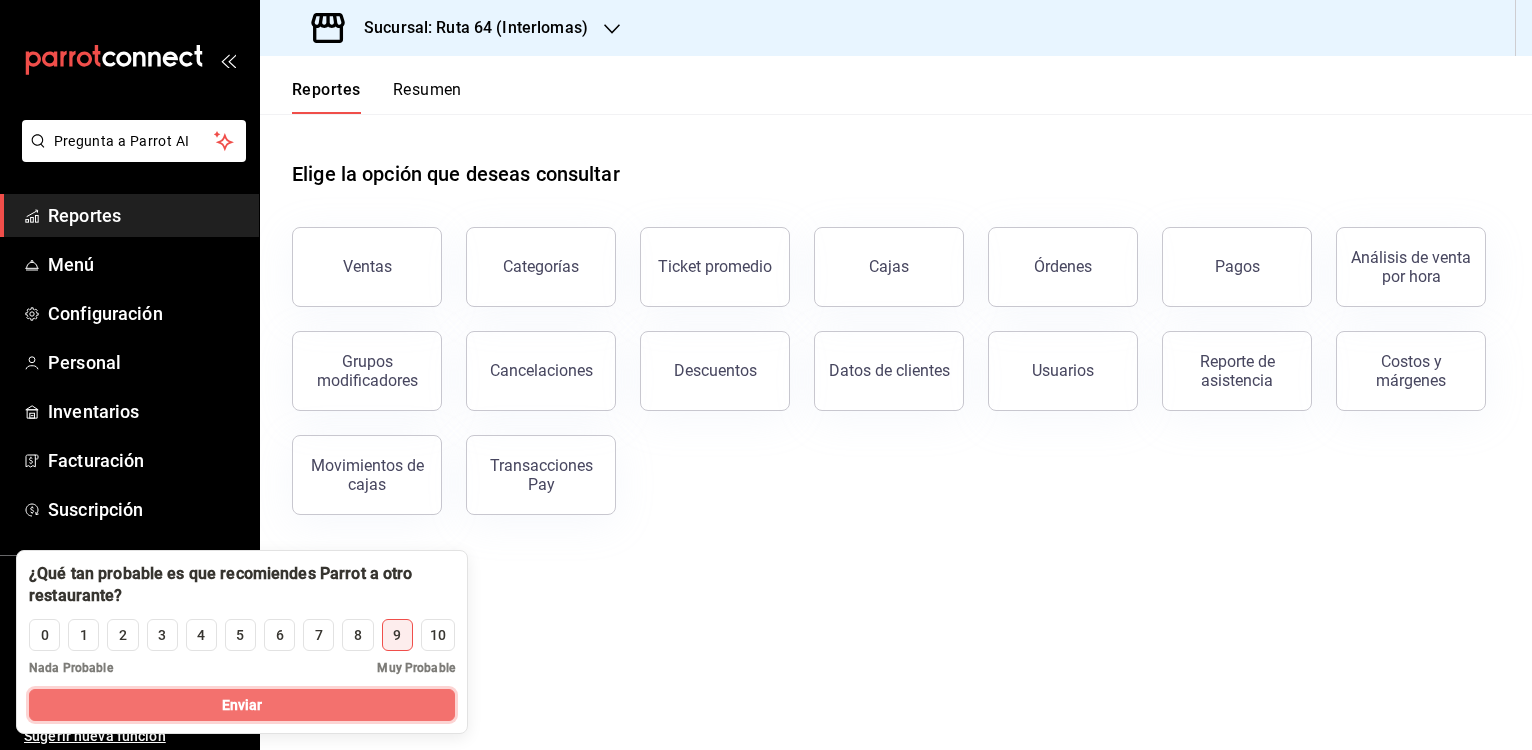 click on "Enviar" at bounding box center [242, 705] 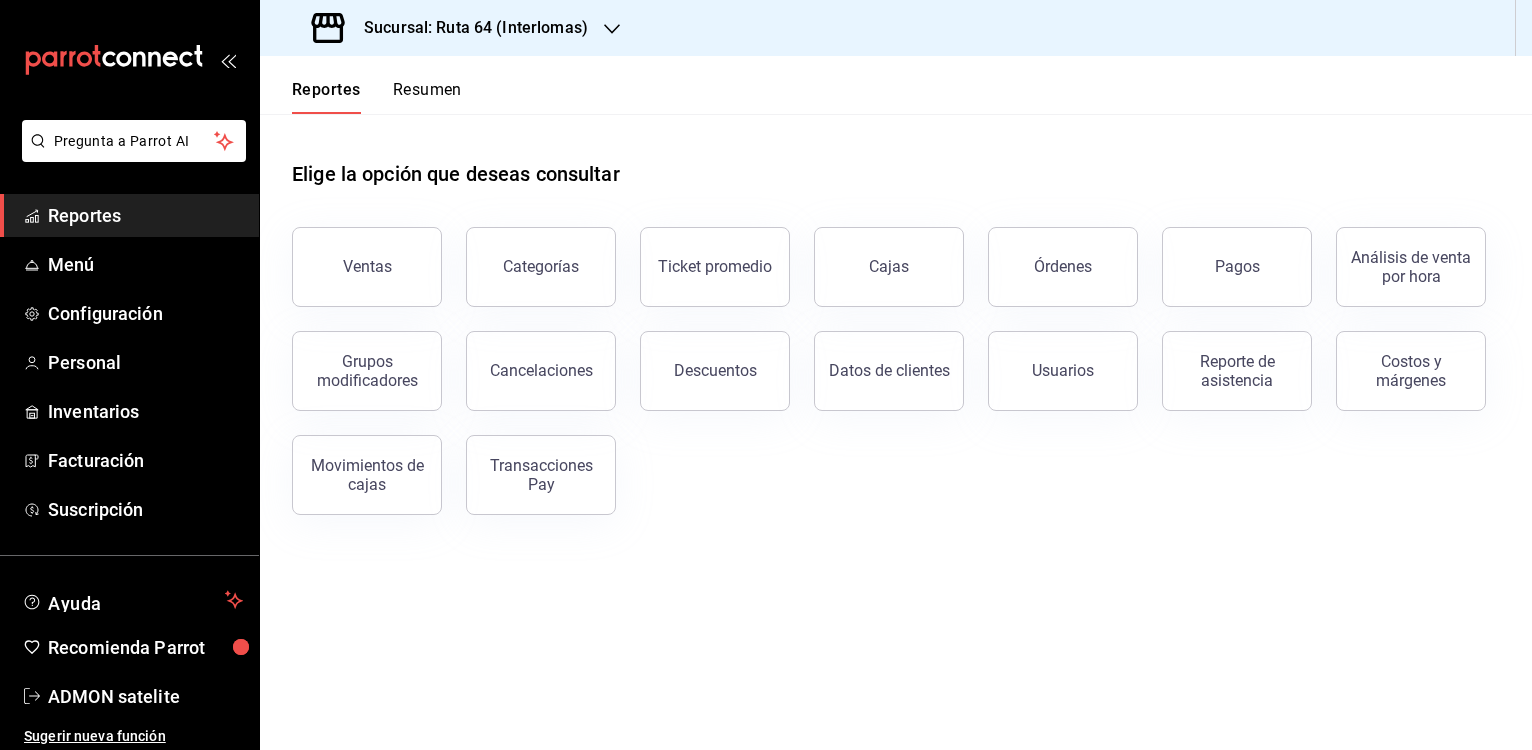click on "Elige la opción que deseas consultar Ventas Categorías Ticket promedio Cajas Órdenes Pagos Análisis de venta por hora Grupos modificadores Cancelaciones Descuentos Datos de clientes Usuarios Reporte de asistencia Costos y márgenes Movimientos de cajas Transacciones Pay" at bounding box center (896, 432) 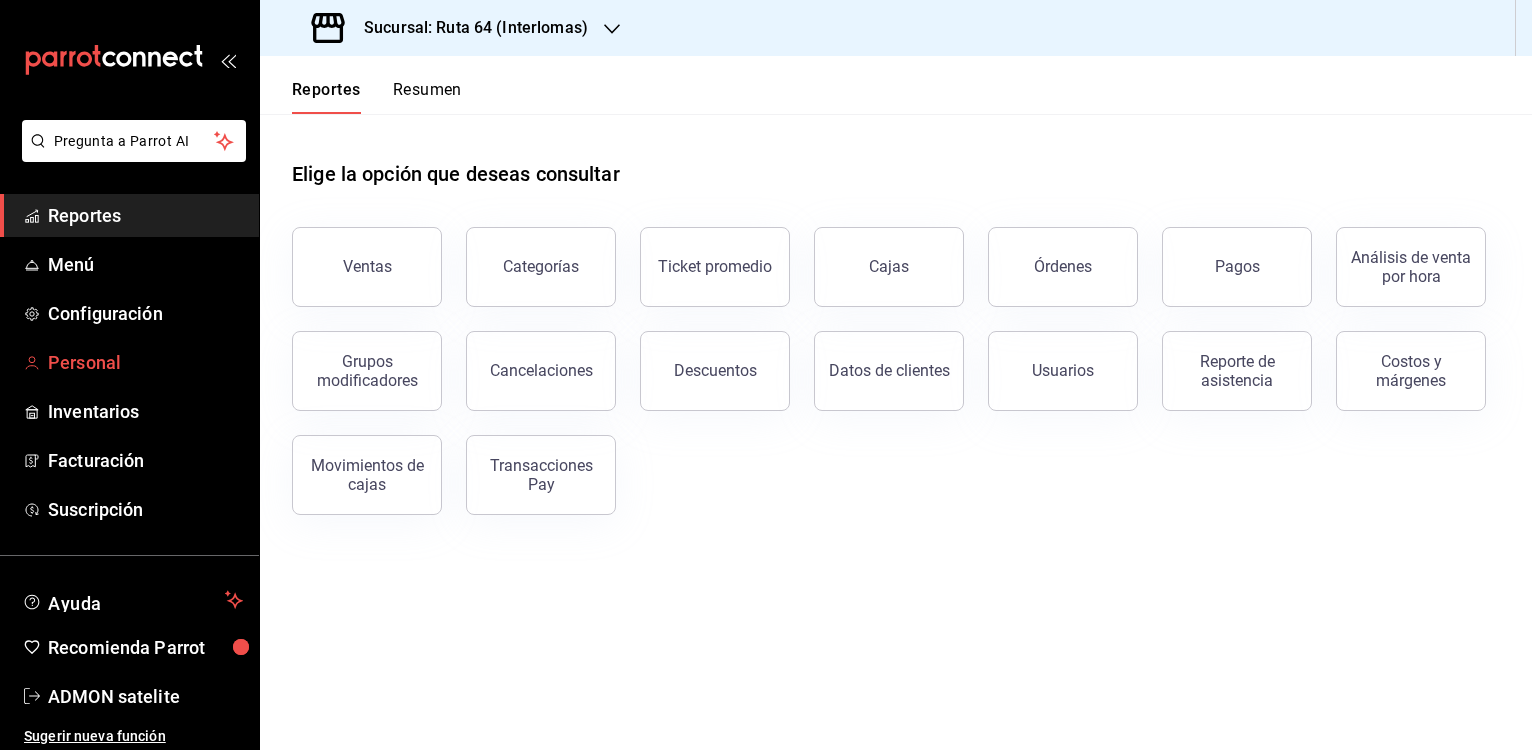 click on "Personal" at bounding box center (145, 362) 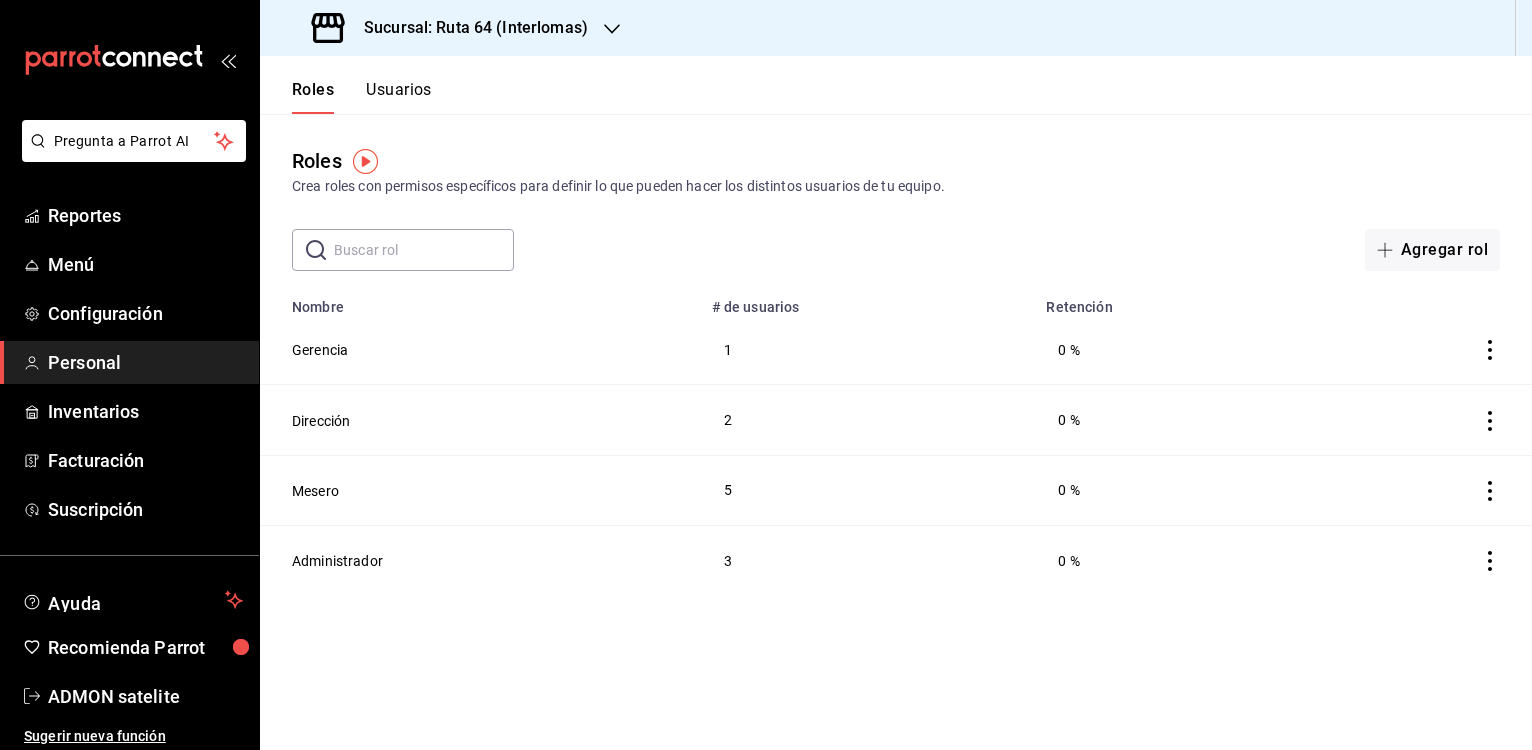 click on "Usuarios" at bounding box center (399, 97) 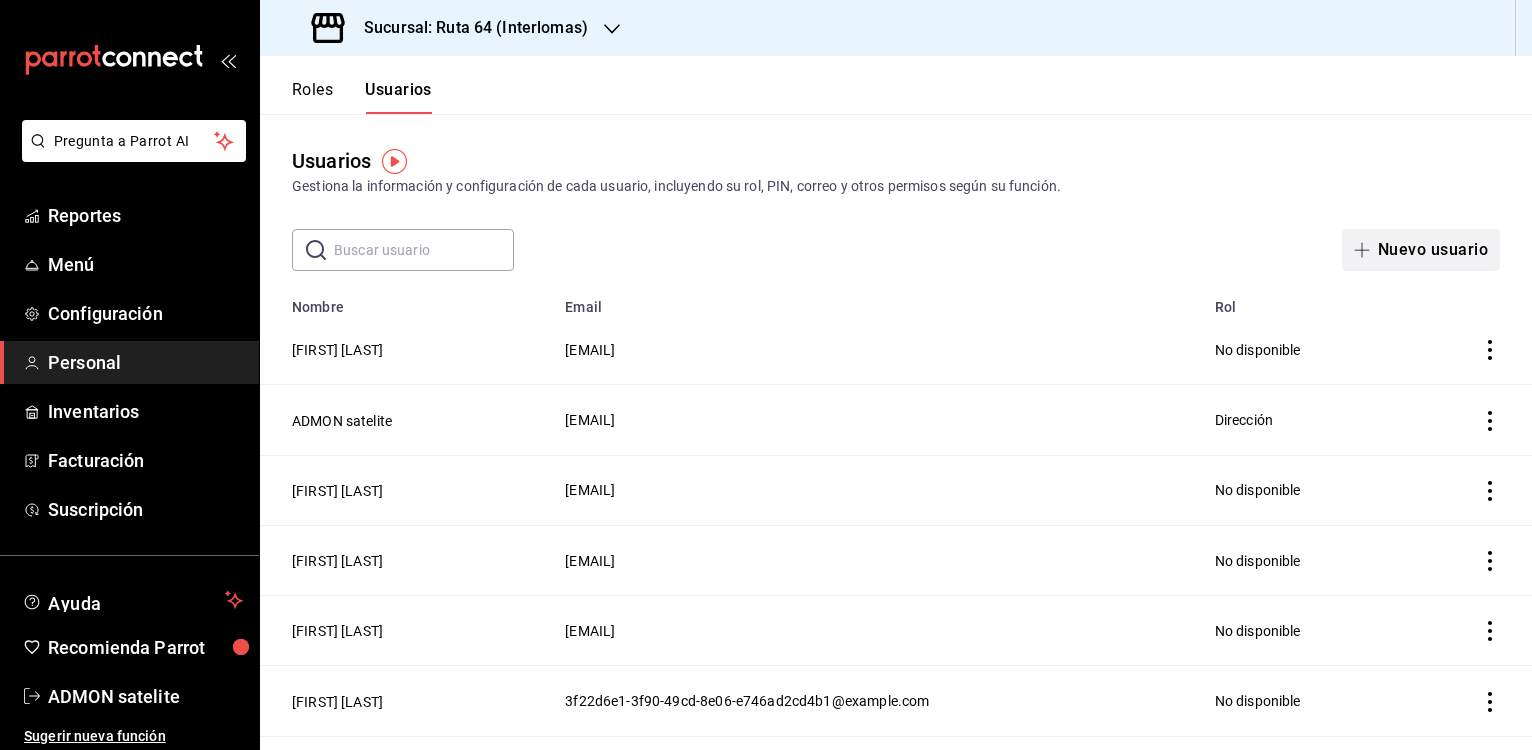 click on "Nuevo usuario" at bounding box center (1421, 250) 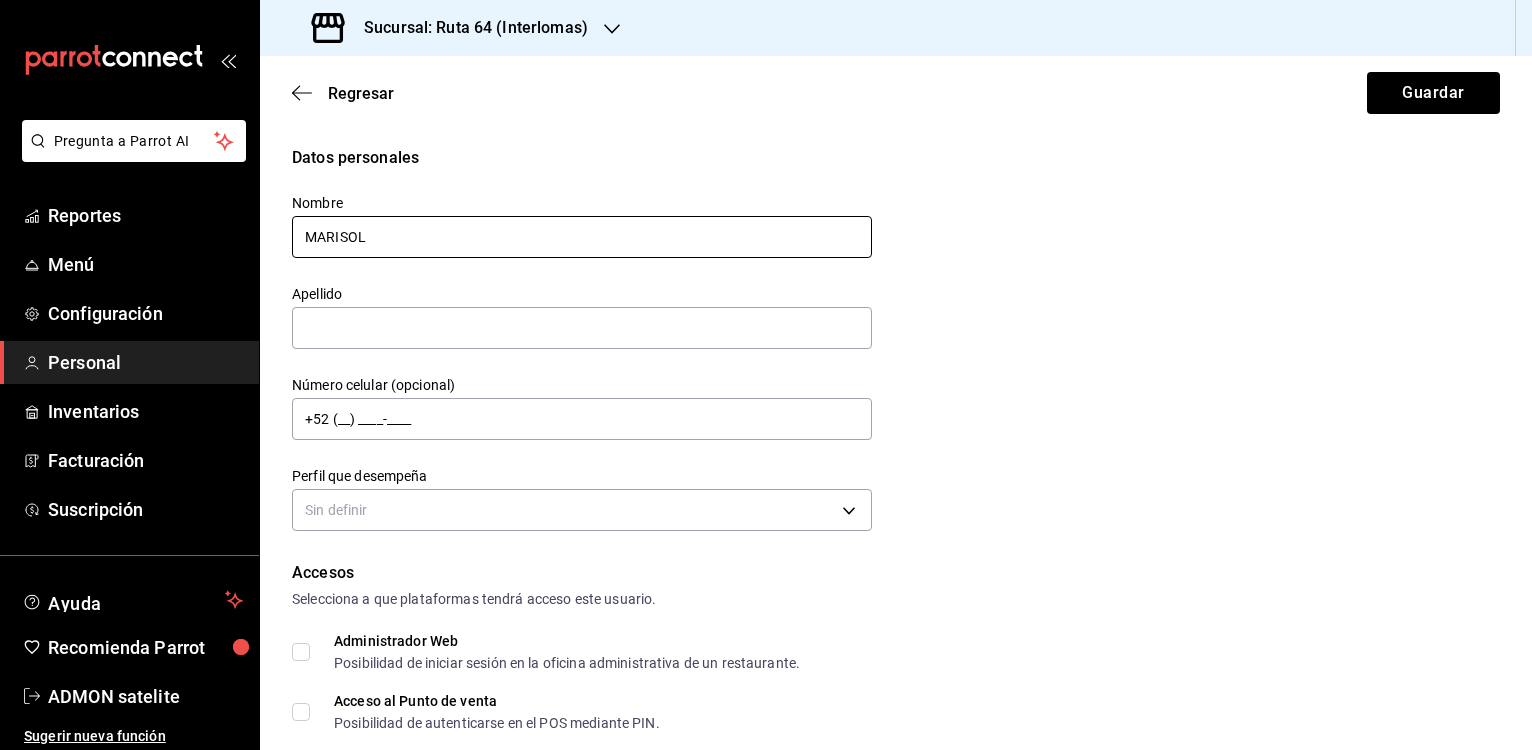 type on "MARISOL" 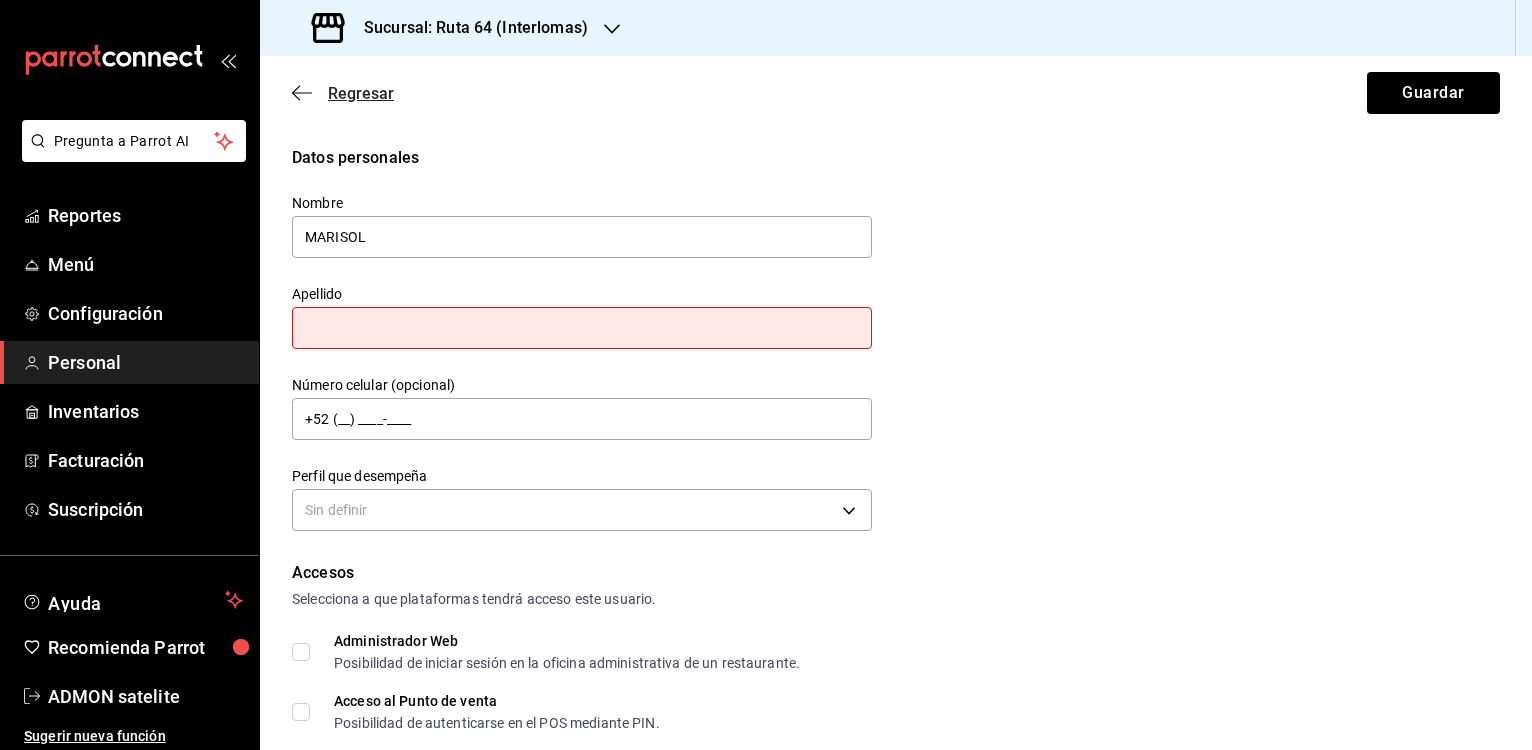 click 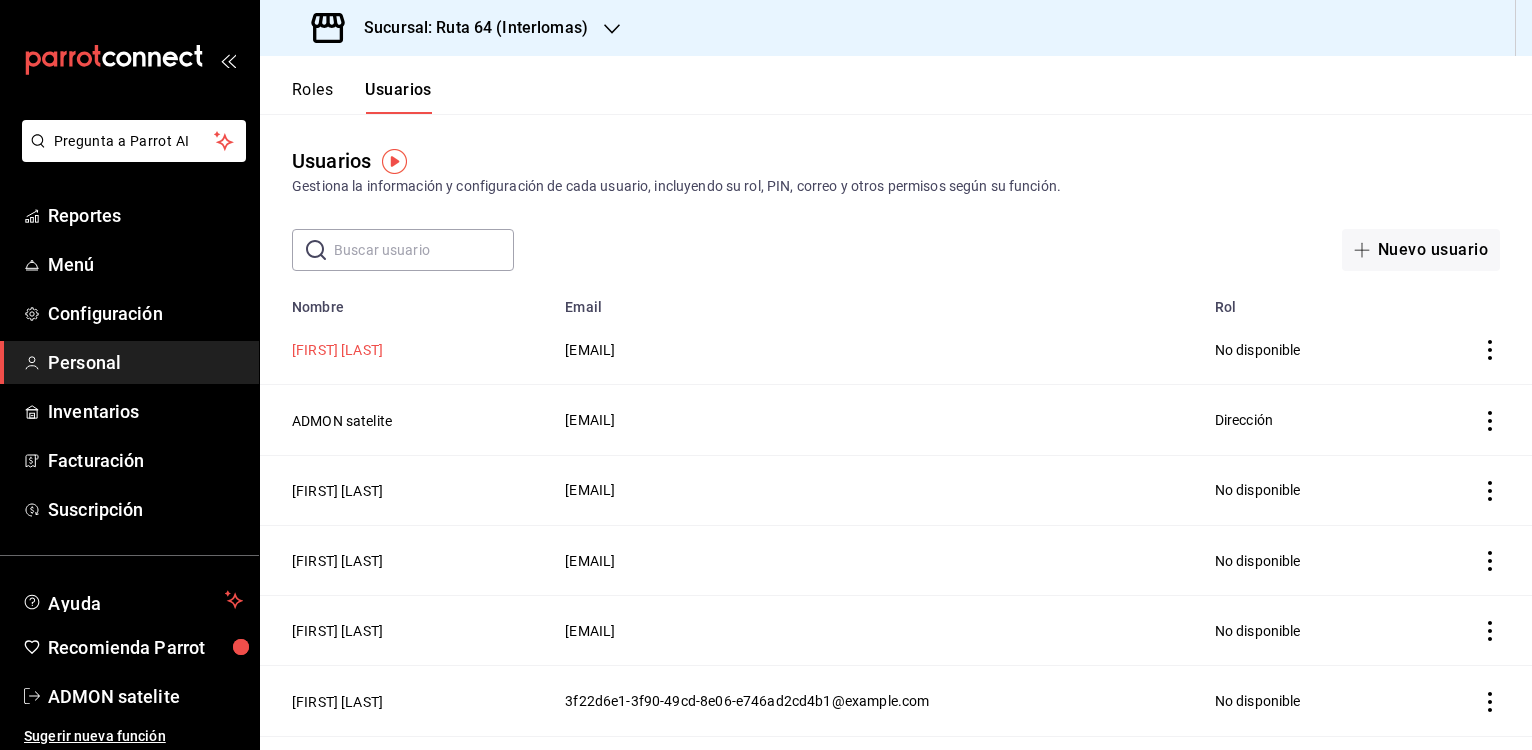 click on "[FIRST] [LAST]" at bounding box center [337, 350] 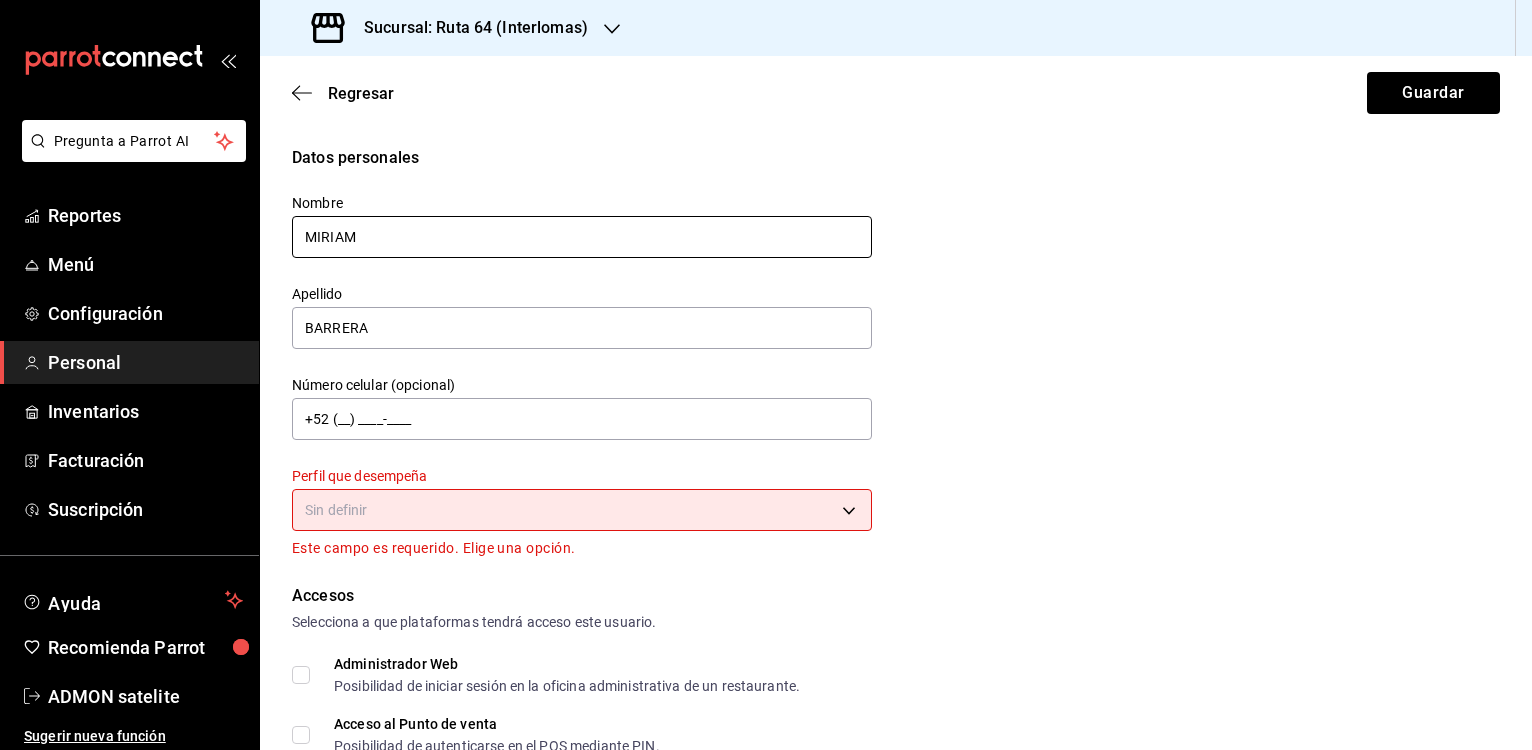 click on "MIRIAM" at bounding box center (582, 237) 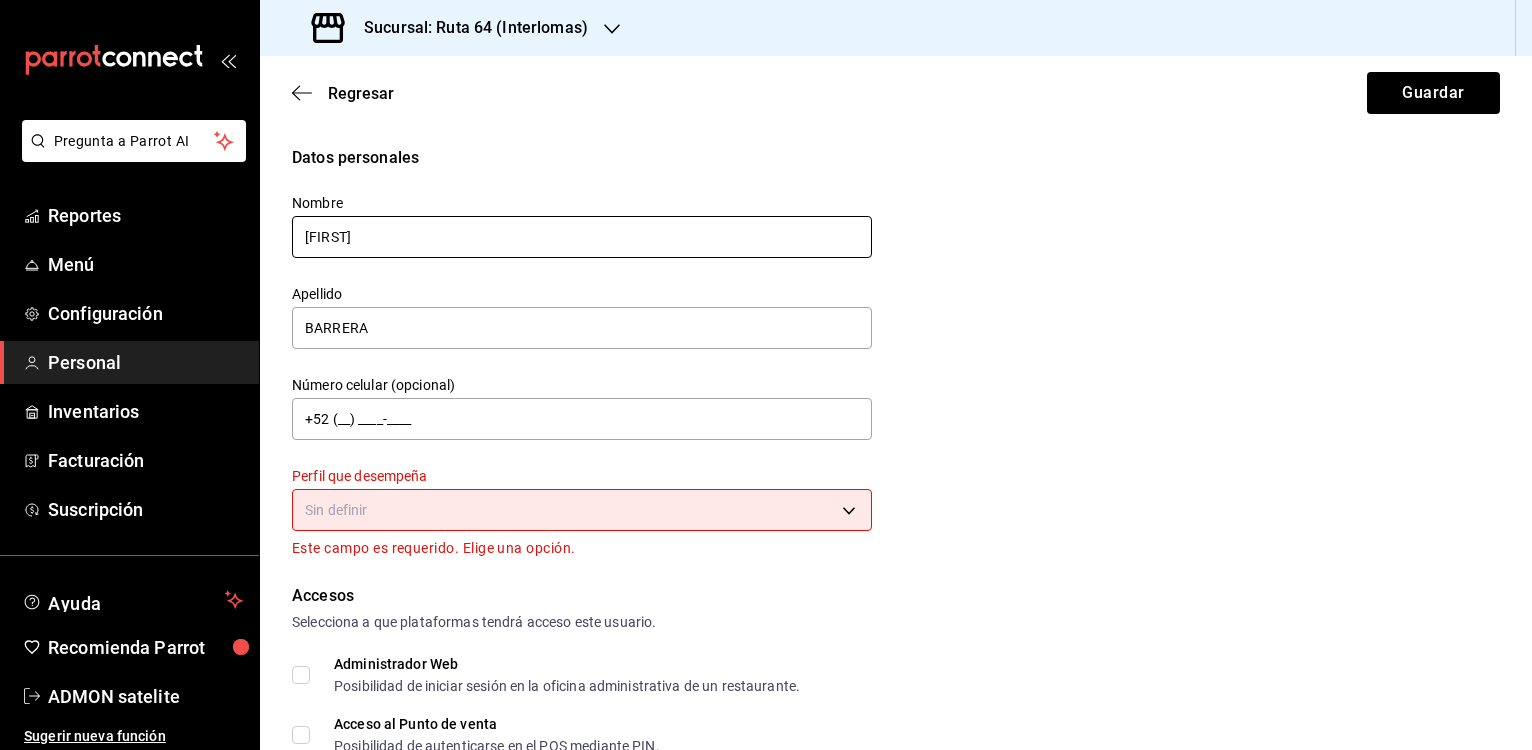 type on "[FIRST]" 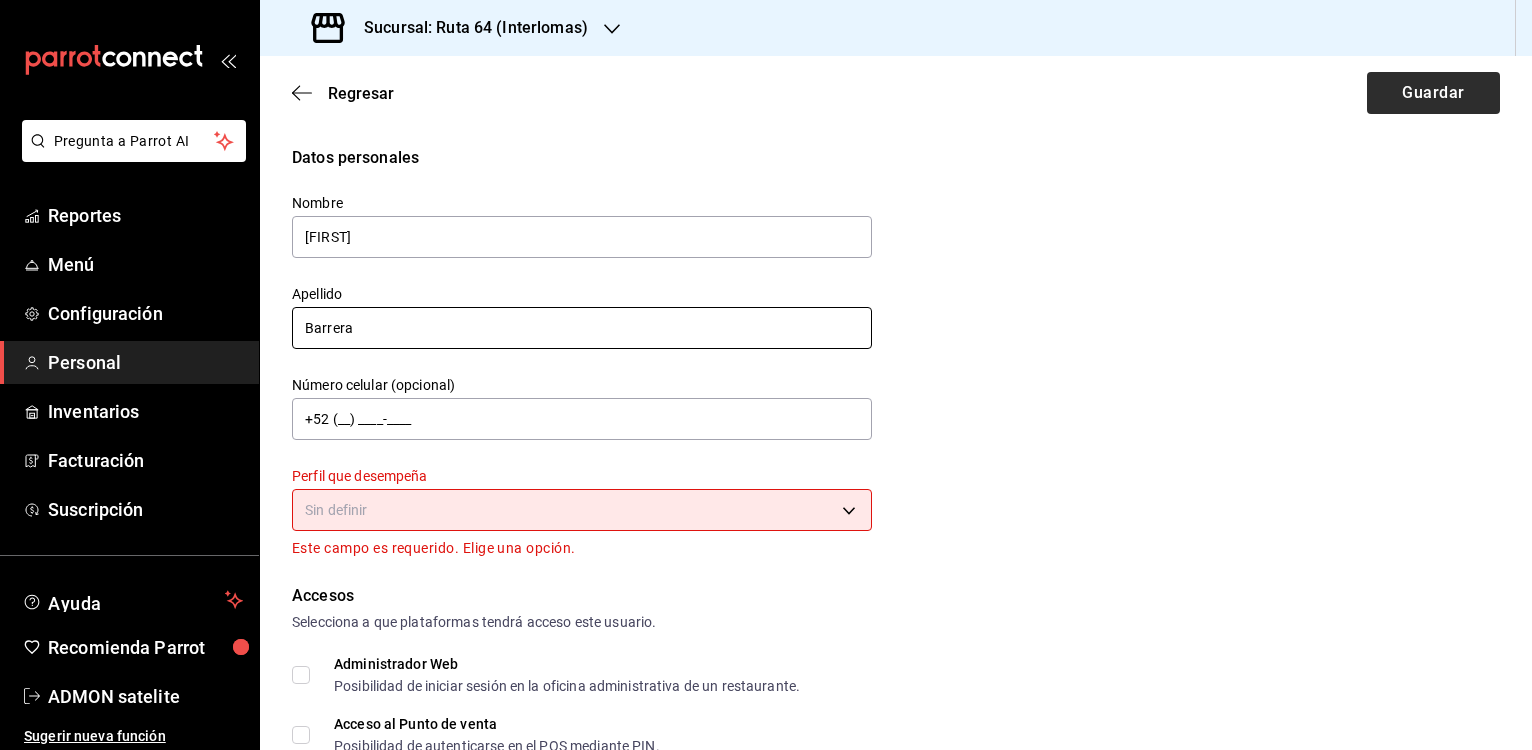 type on "Barrera" 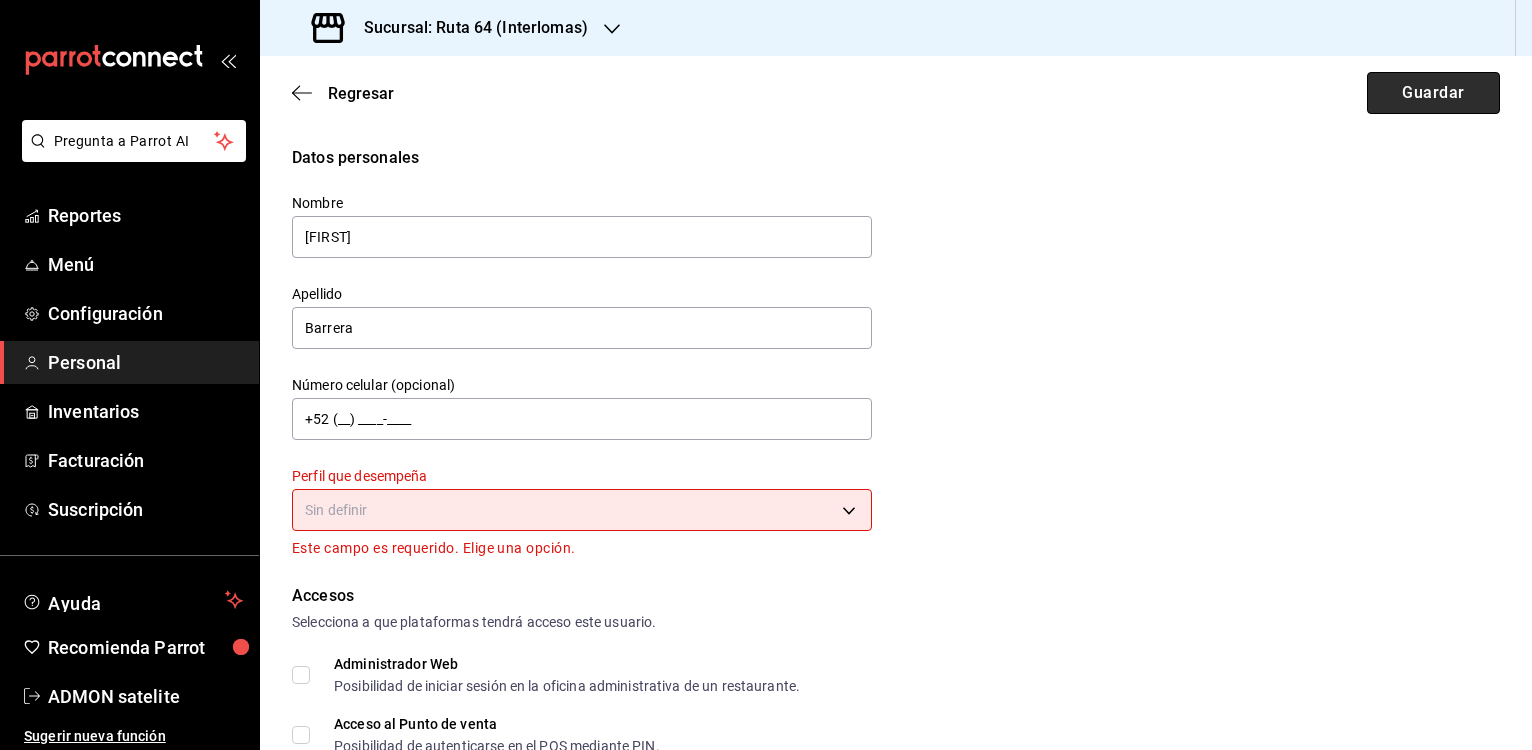 click on "Guardar" at bounding box center [1433, 93] 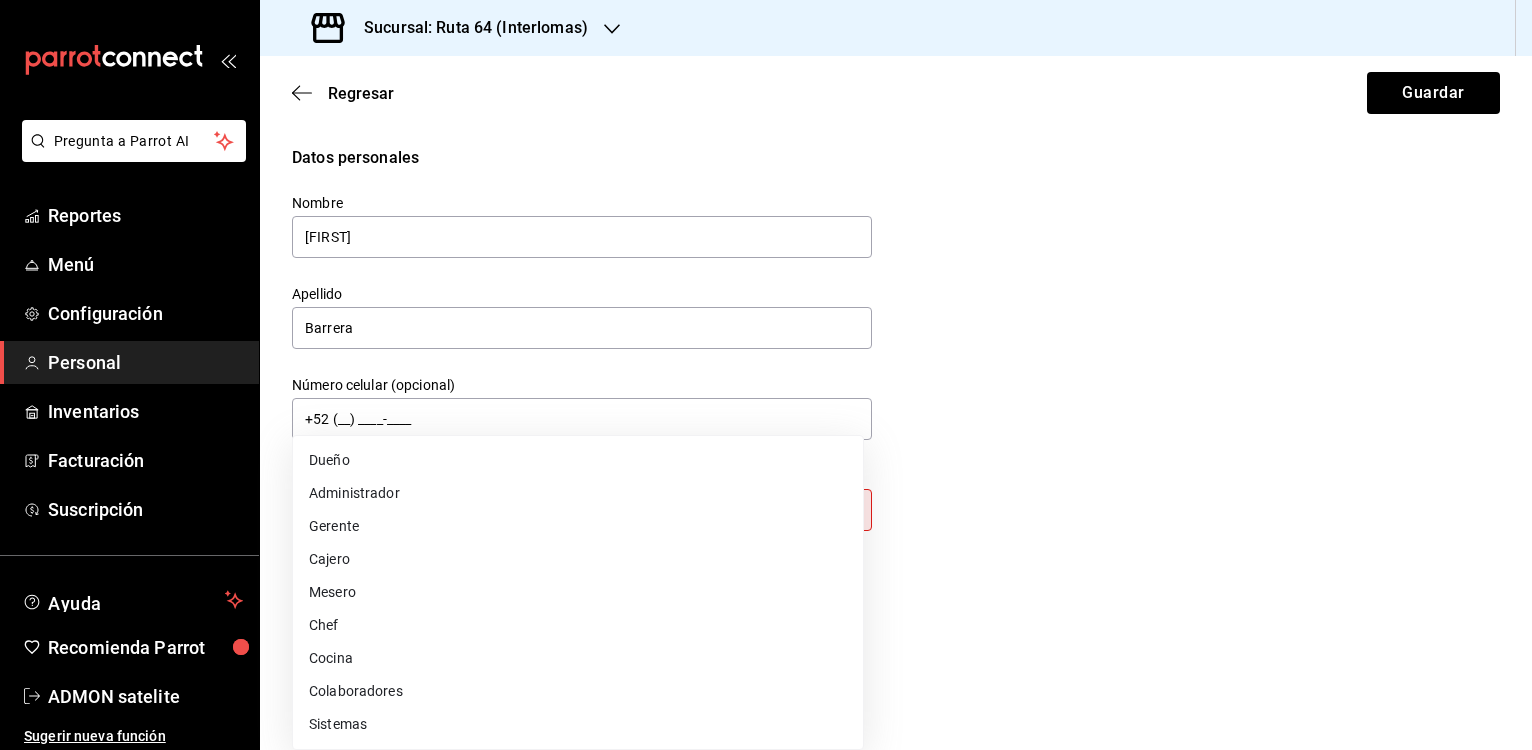 click on "Pregunta a Parrot AI Reportes Menú Configuración Personal Inventarios Facturación Suscripción Ayuda Recomienda Parrot ADMON satelite Sugerir nueva función Sucursal: Ruta 64 (Interlomas) Regresar Guardar Datos personales Nombre [FIRST] Apellido [LAST] Número celular (opcional) +52 (__) ____-____ Perfil que desempeña Sin definir Este campo es requerido. Elige una opción. Accesos Selecciona a que plataformas tendrá acceso este usuario. Administrador Web Posibilidad de iniciar sesión en la oficina administrativa de un restaurante. Acceso al Punto de venta Posibilidad de autenticarse en el POS mediante PIN. Iniciar sesión en terminal (correo electrónico o QR) Los usuarios podrán iniciar sesión y aceptar términos y condiciones en la terminal. Acceso uso de terminal Los usuarios podrán acceder y utilizar la terminal para visualizar y procesar pagos de sus órdenes. Correo electrónico Se volverá obligatorio al tener ciertos accesos activados. Contraseña Contraseña PIN" at bounding box center (766, 375) 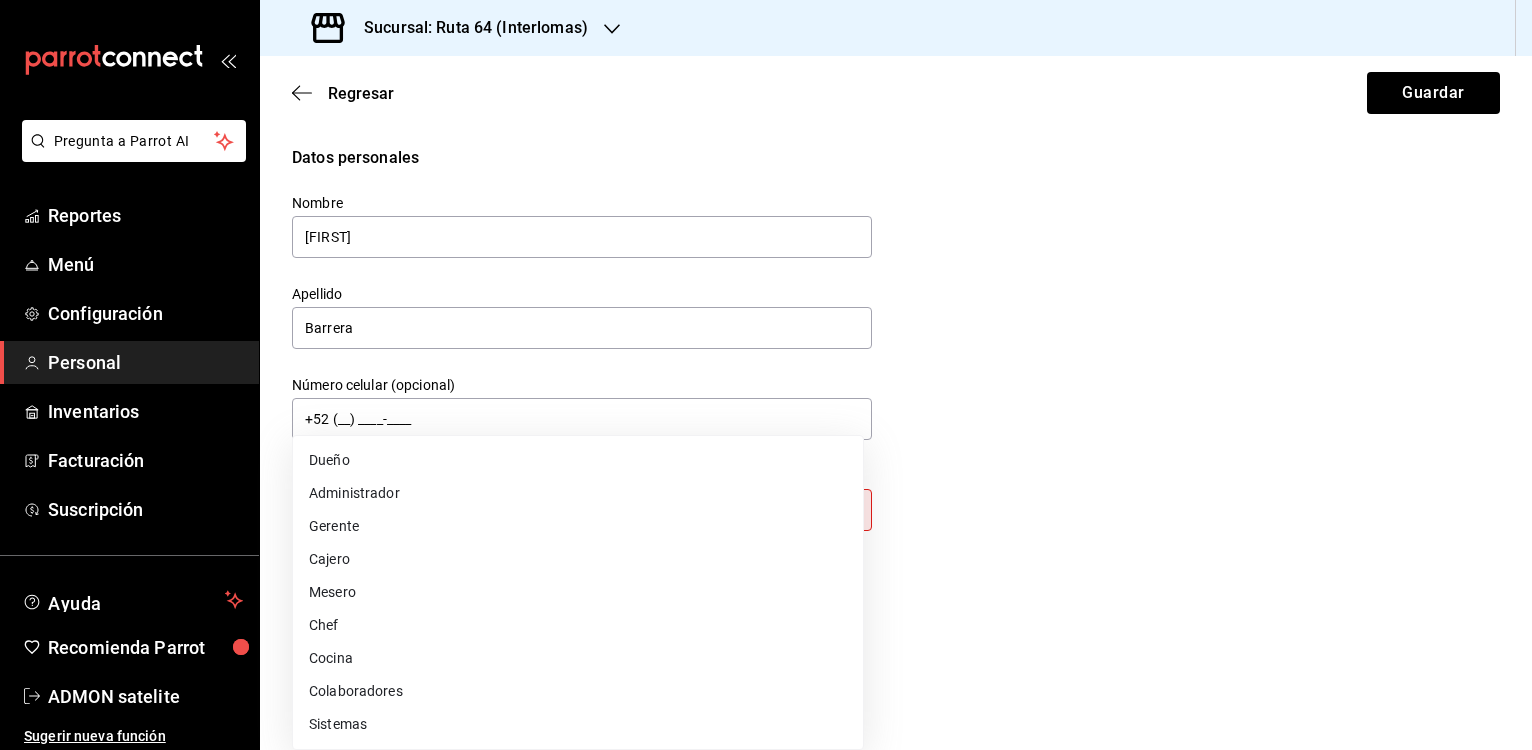 click on "Mesero" at bounding box center (578, 592) 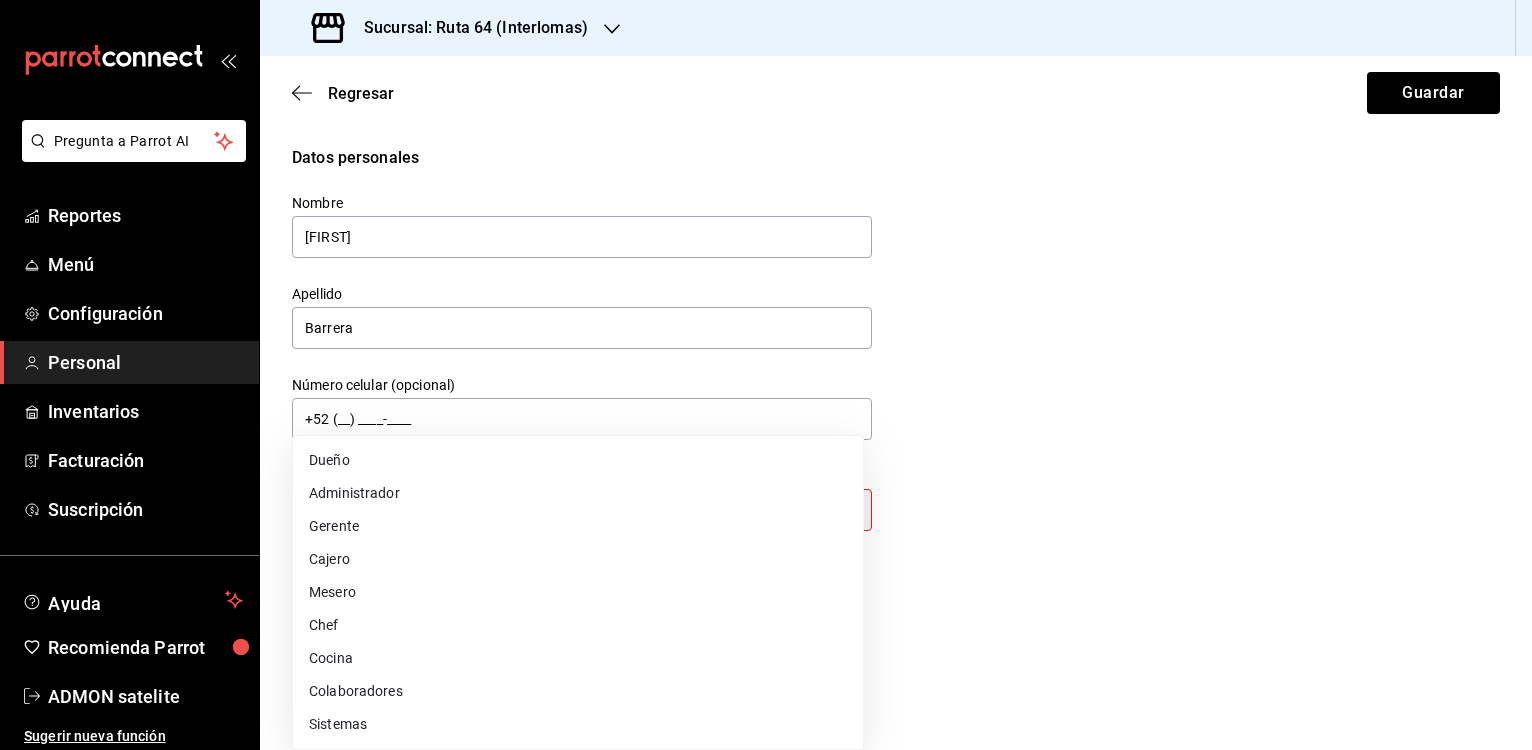 type on "WAITER" 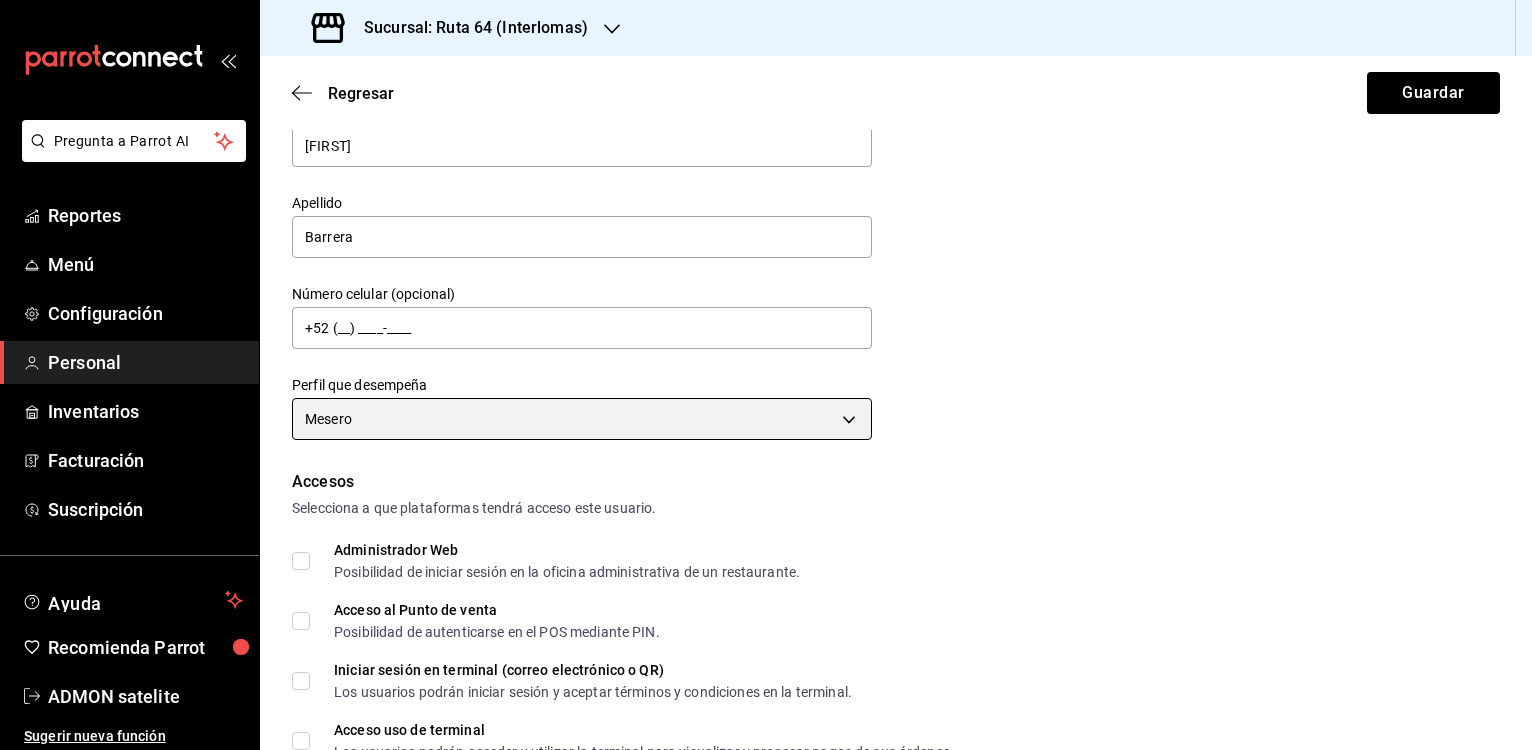scroll, scrollTop: 128, scrollLeft: 0, axis: vertical 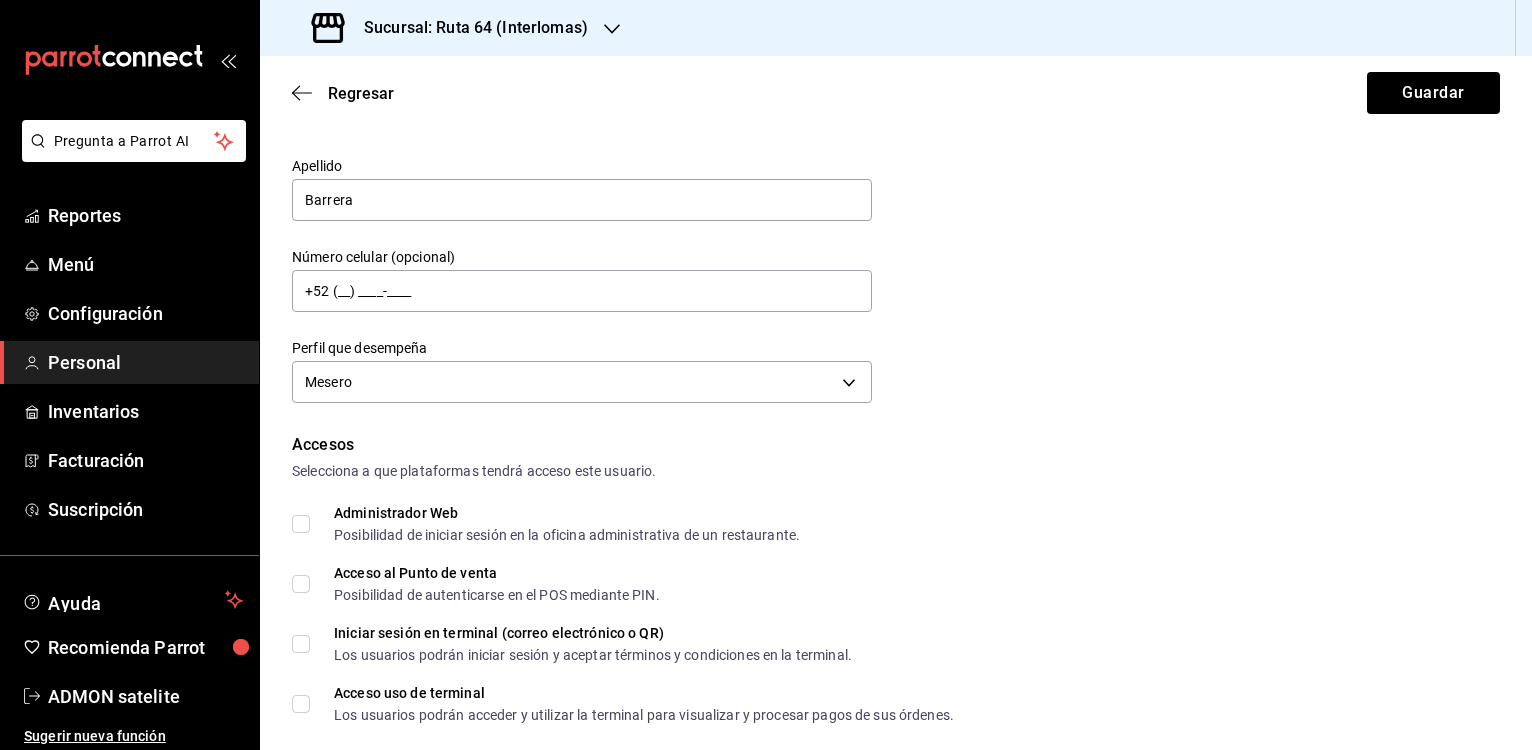 click on "Acceso al Punto de venta Posibilidad de autenticarse en el POS mediante PIN." at bounding box center [301, 584] 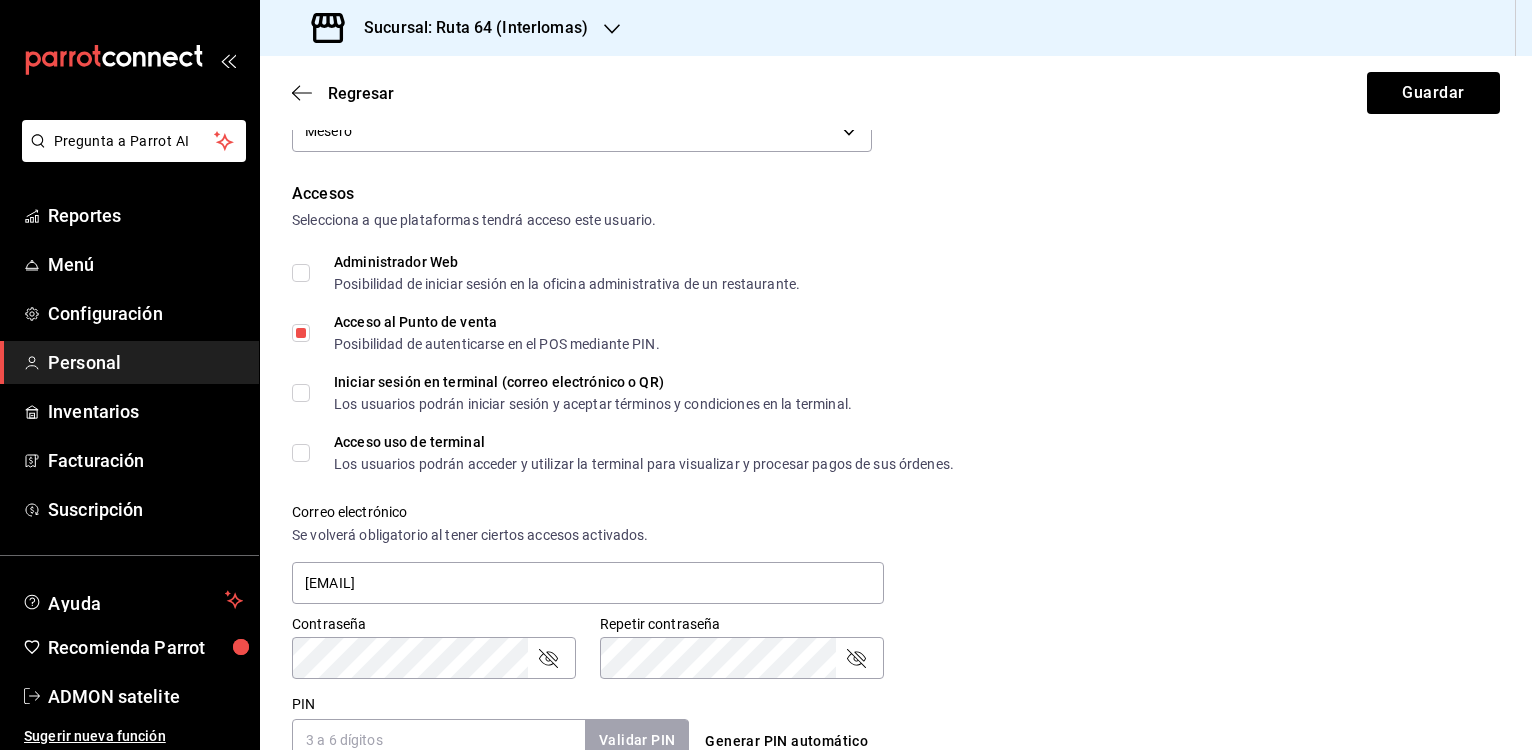 scroll, scrollTop: 378, scrollLeft: 0, axis: vertical 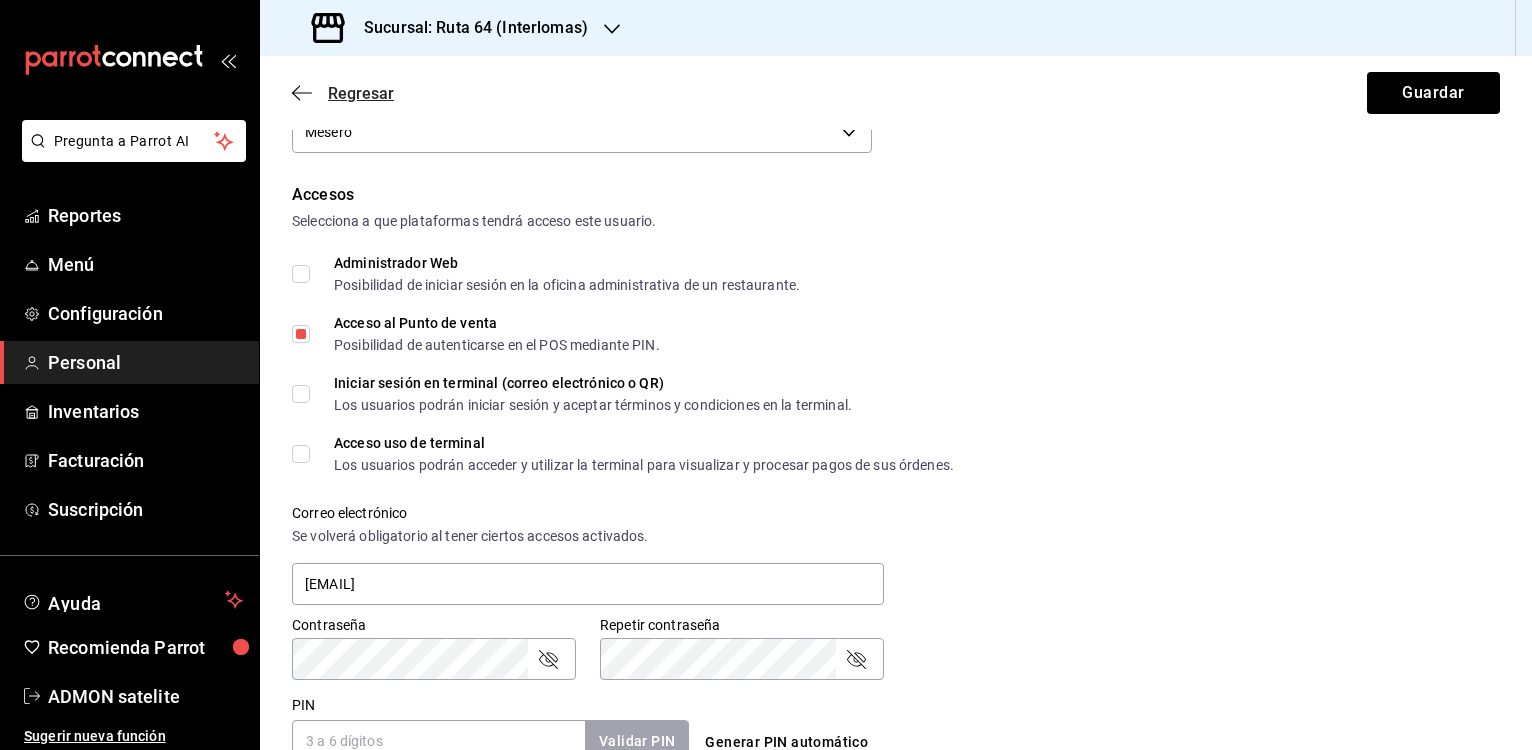 click 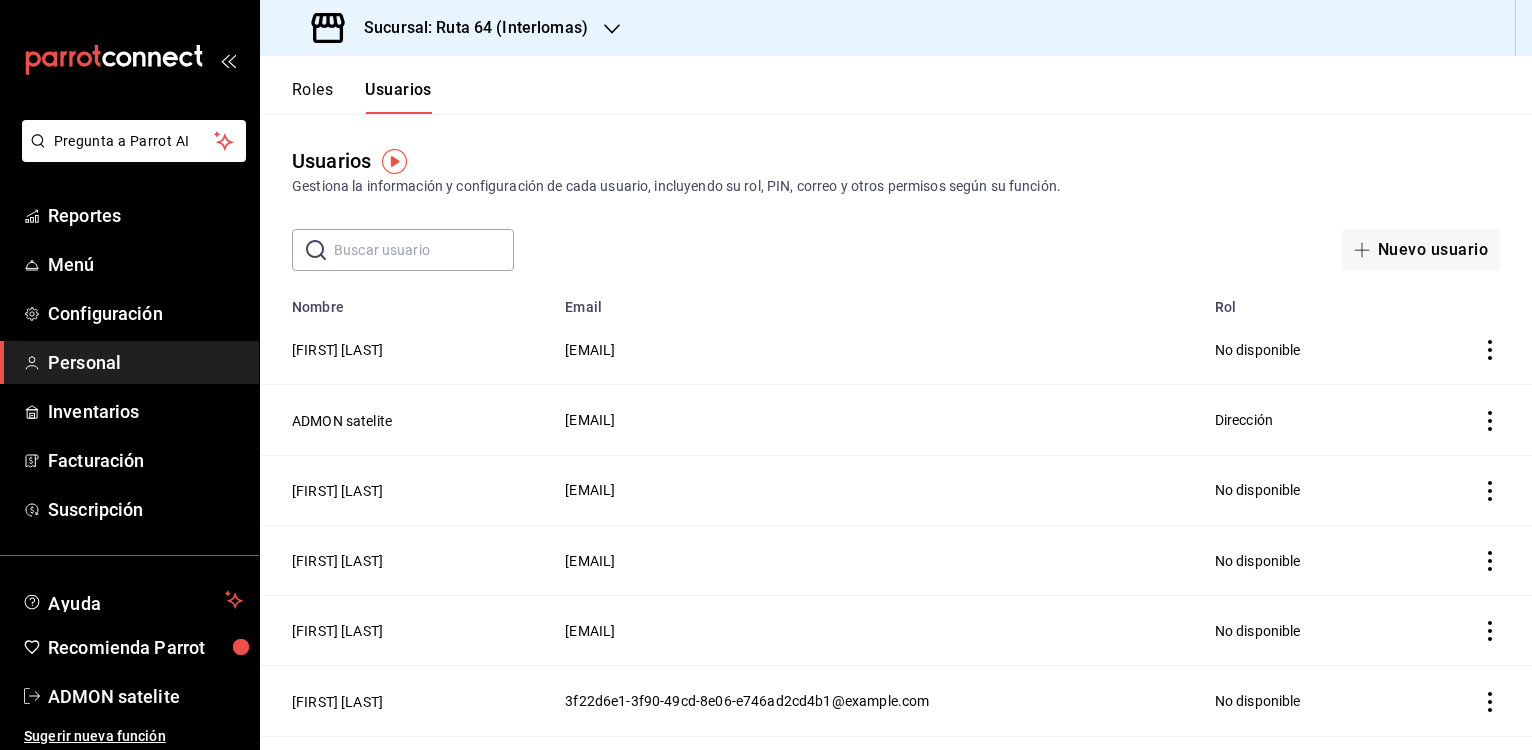 click 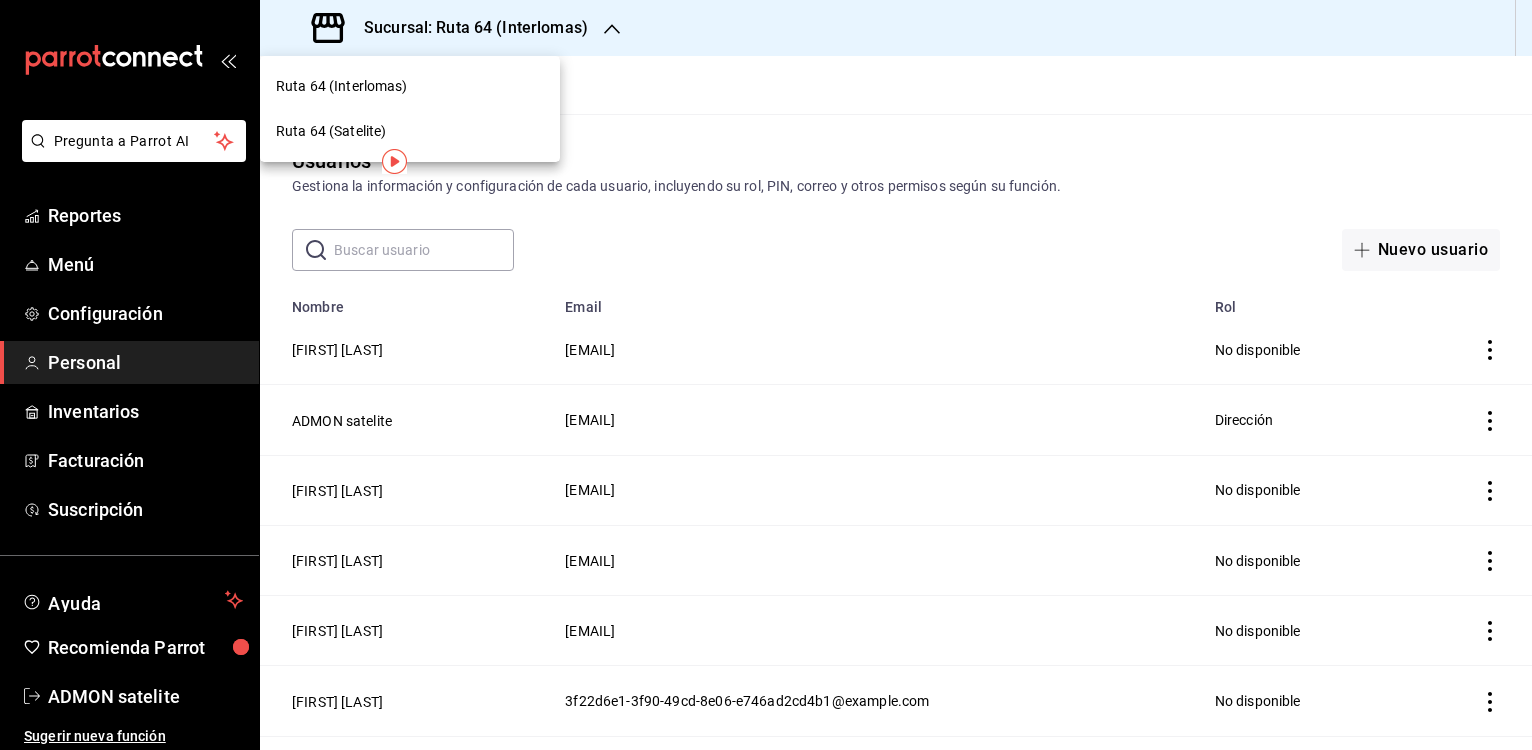 click on "Ruta 64 (Satelite)" at bounding box center (331, 131) 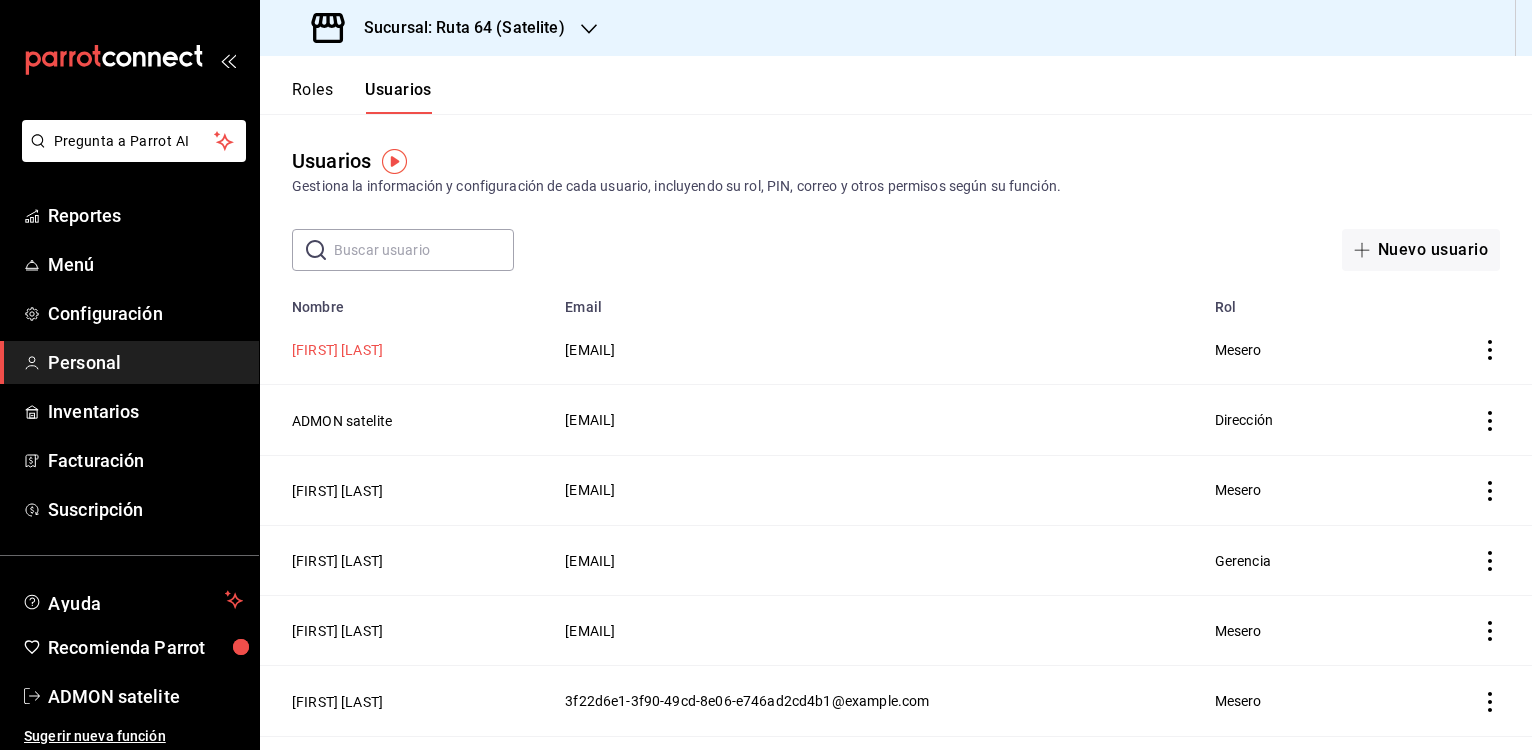 click on "[FIRST] [LAST]" at bounding box center (337, 350) 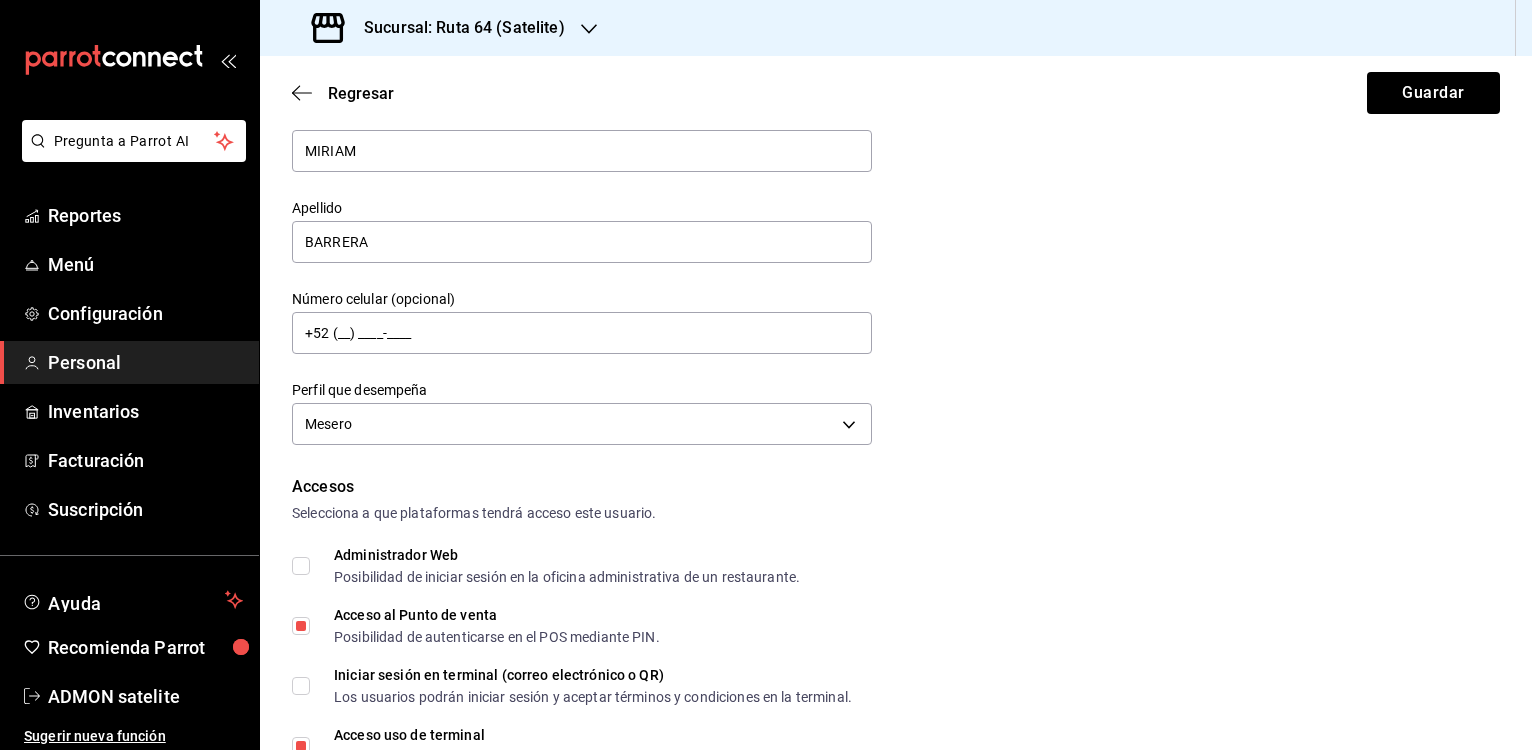 scroll, scrollTop: 0, scrollLeft: 0, axis: both 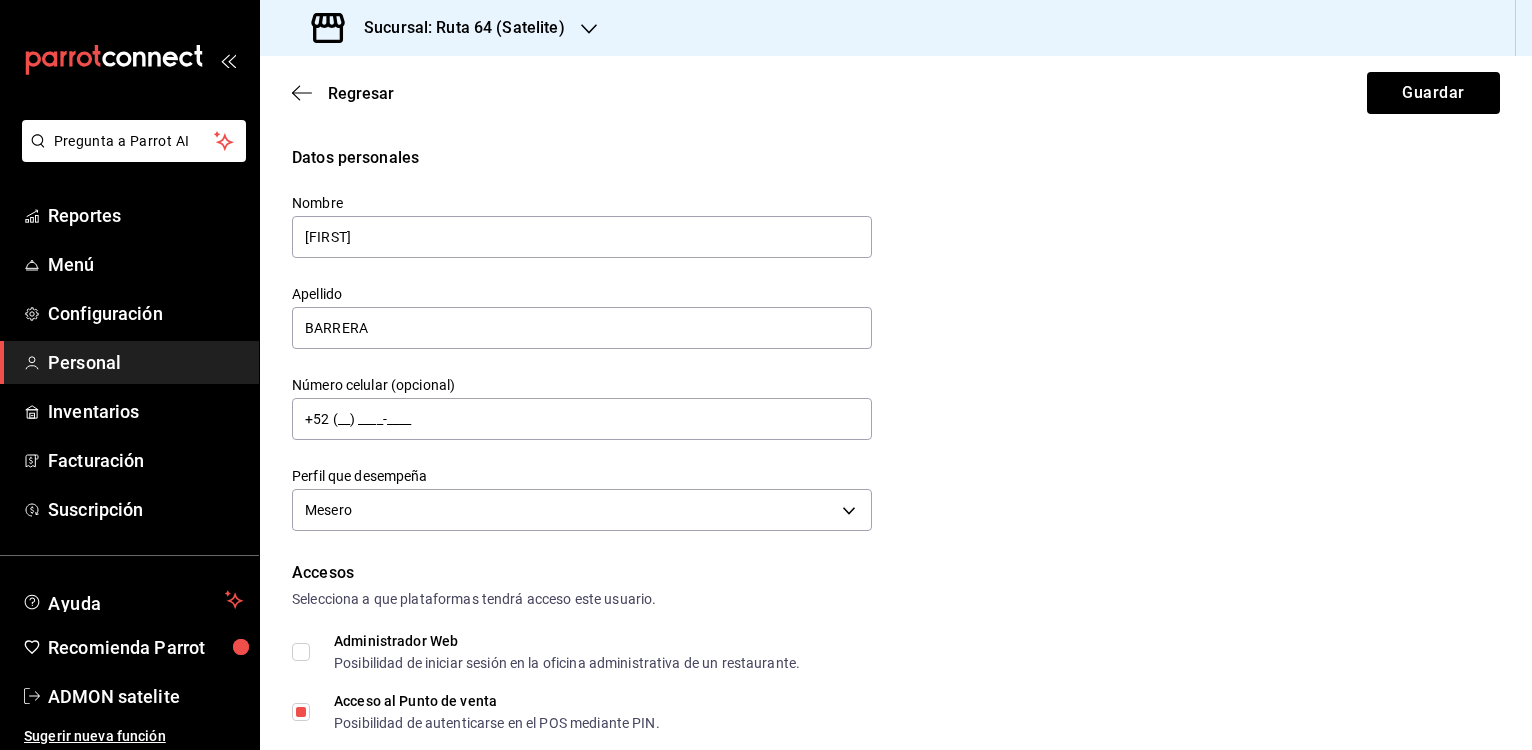type on "[FIRST]" 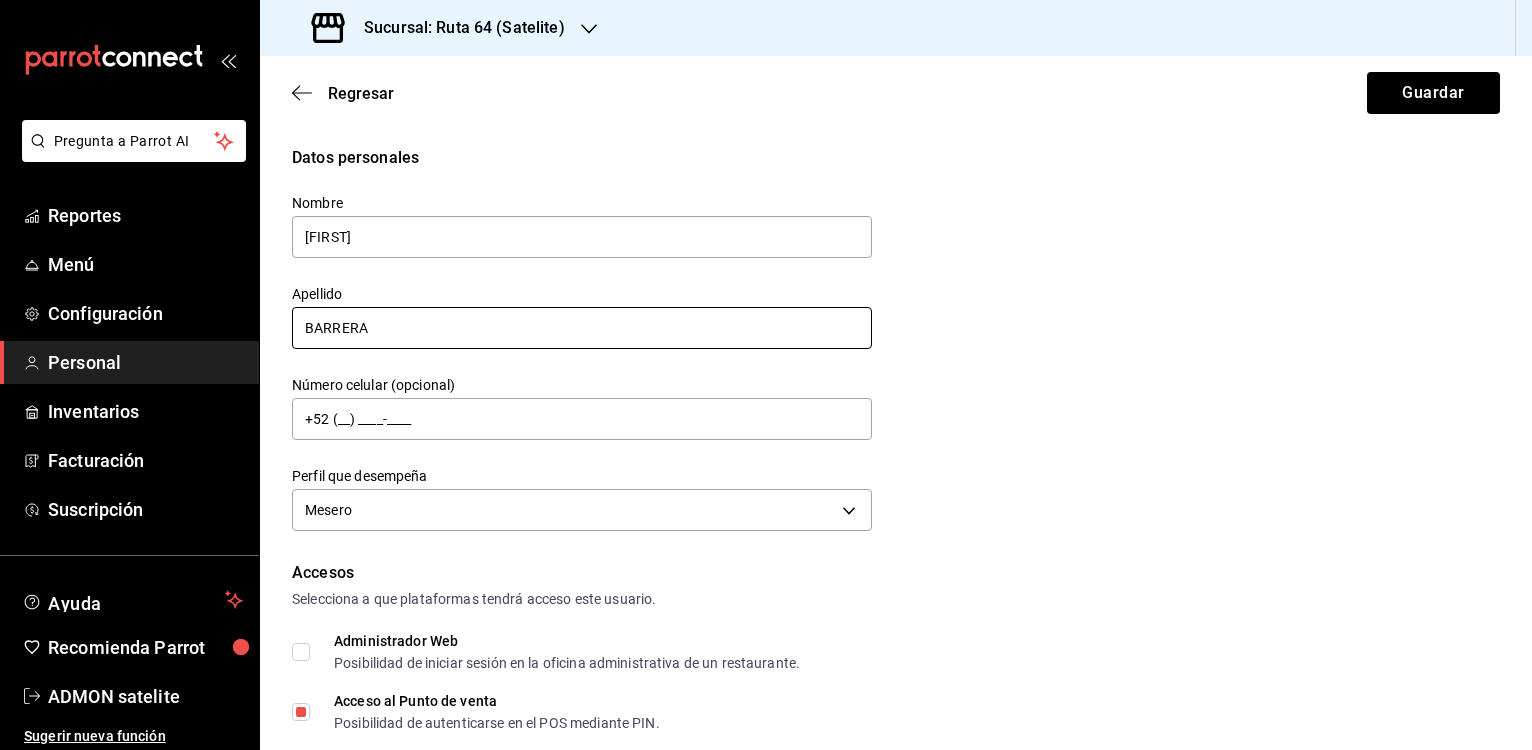 click on "BARRERA" at bounding box center (582, 328) 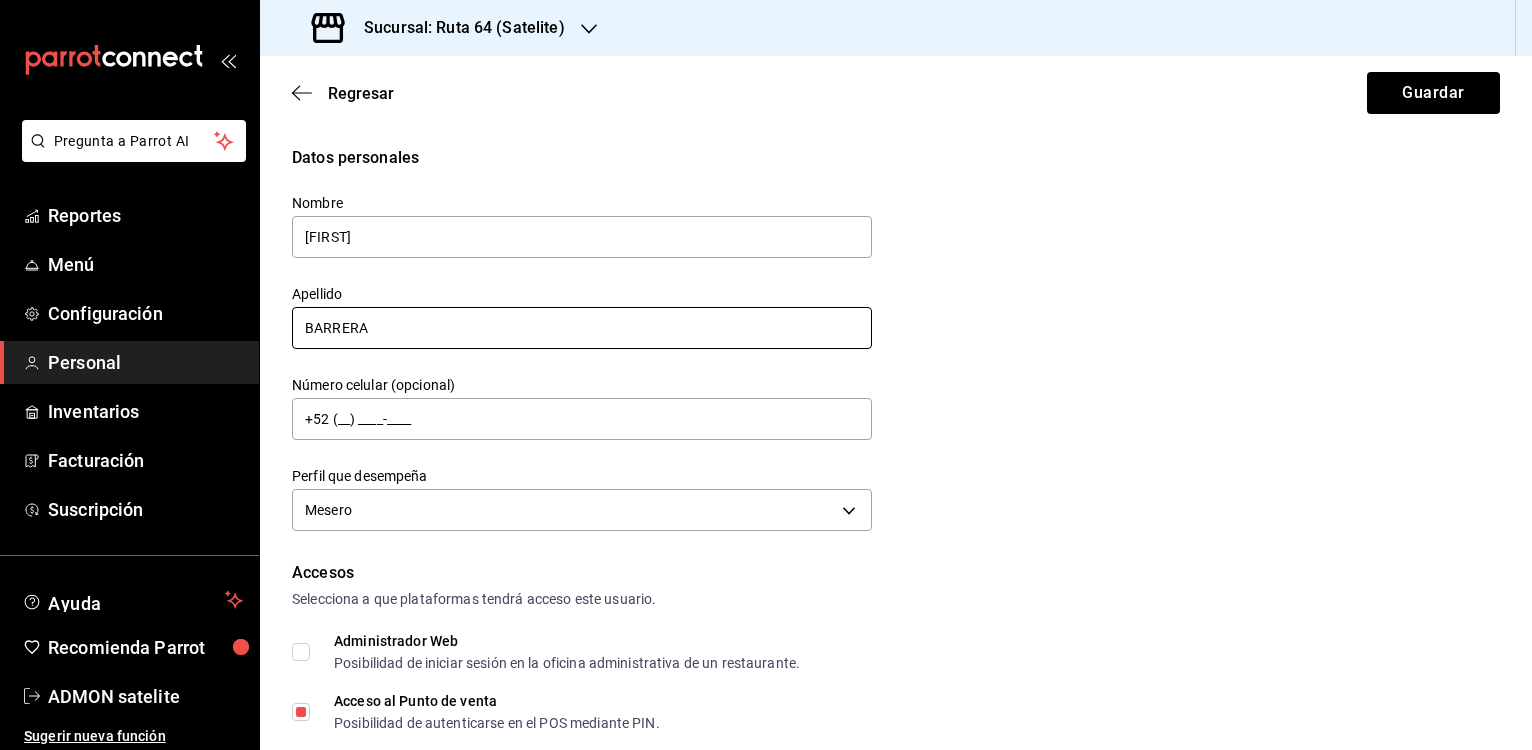 type on "Barrera" 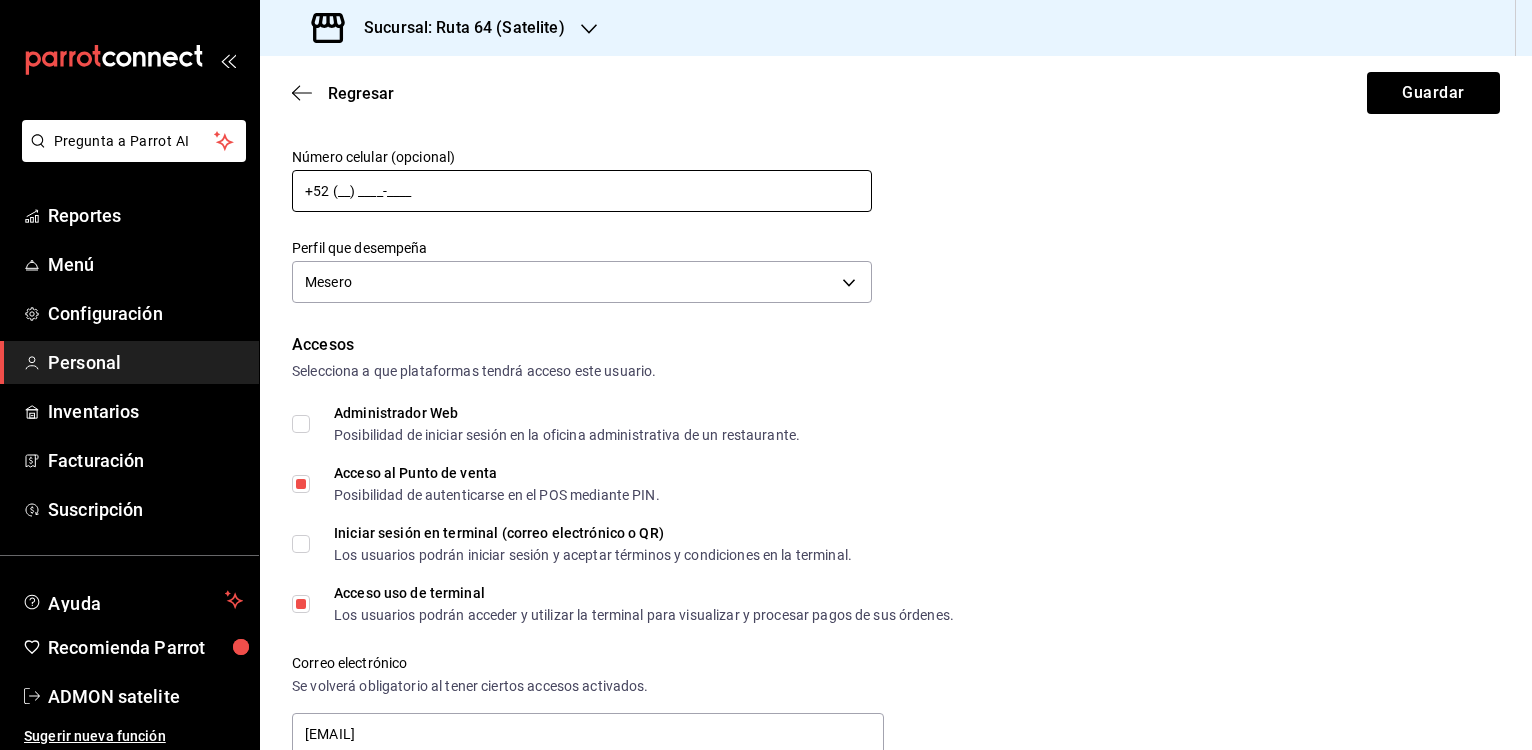scroll, scrollTop: 230, scrollLeft: 0, axis: vertical 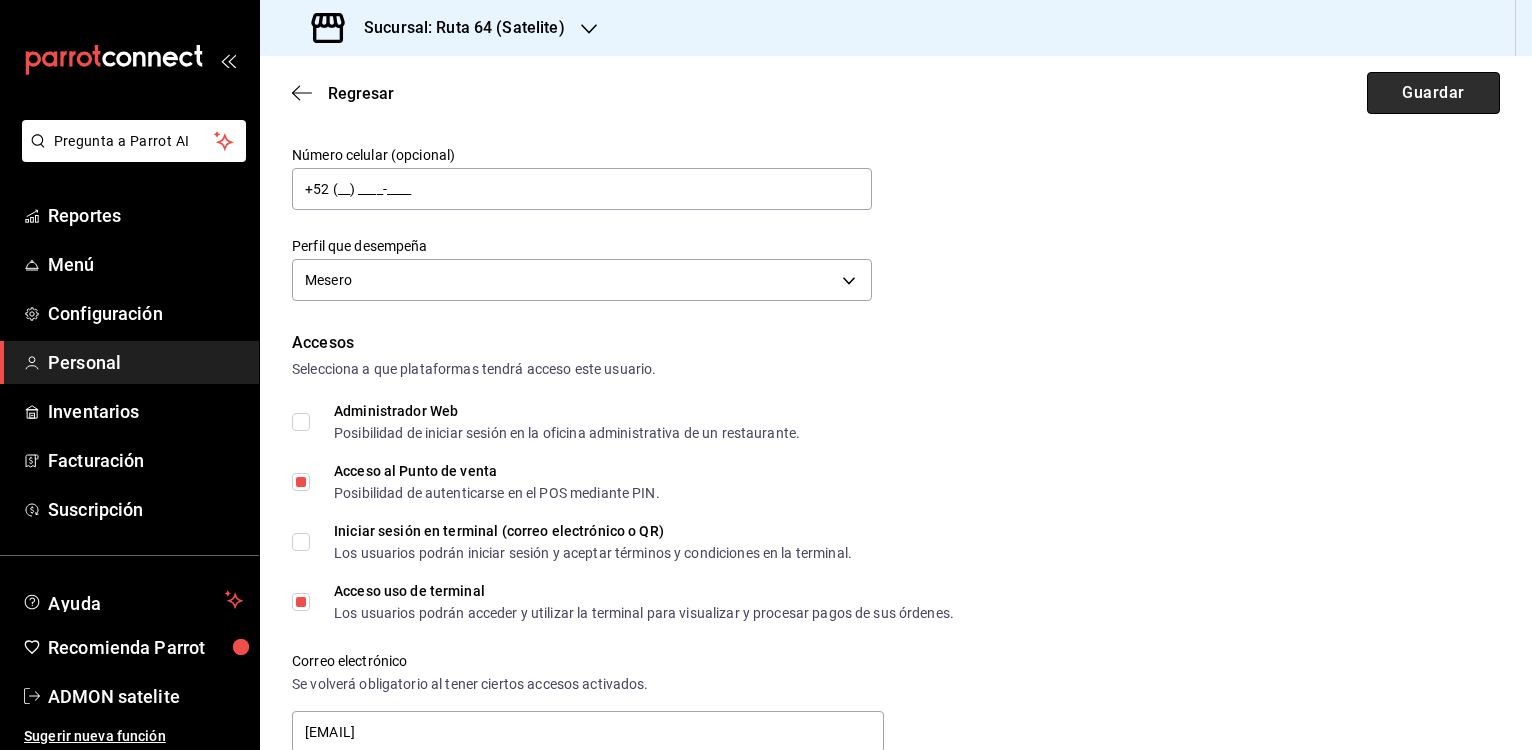 click on "Guardar" at bounding box center (1433, 93) 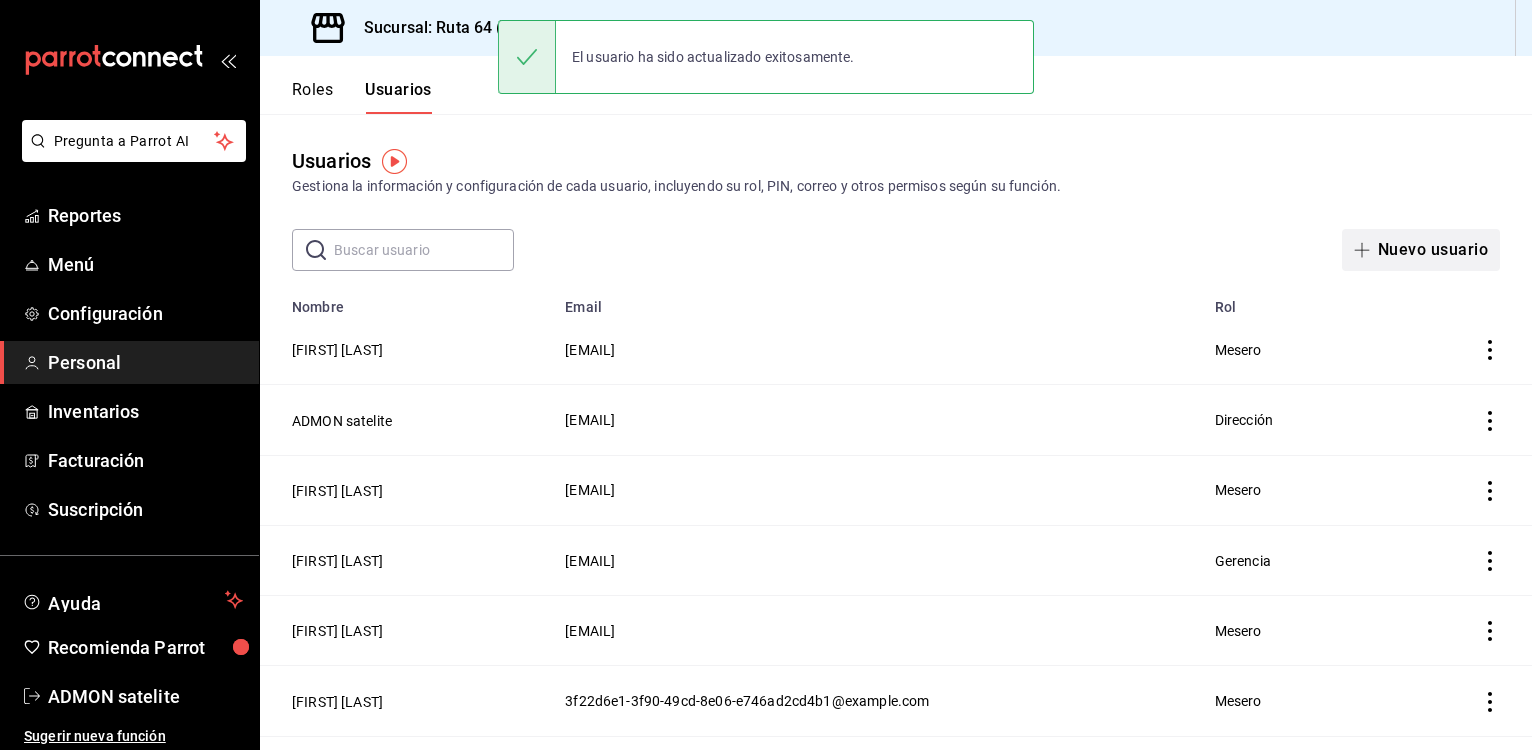 click on "Nuevo usuario" at bounding box center [1421, 250] 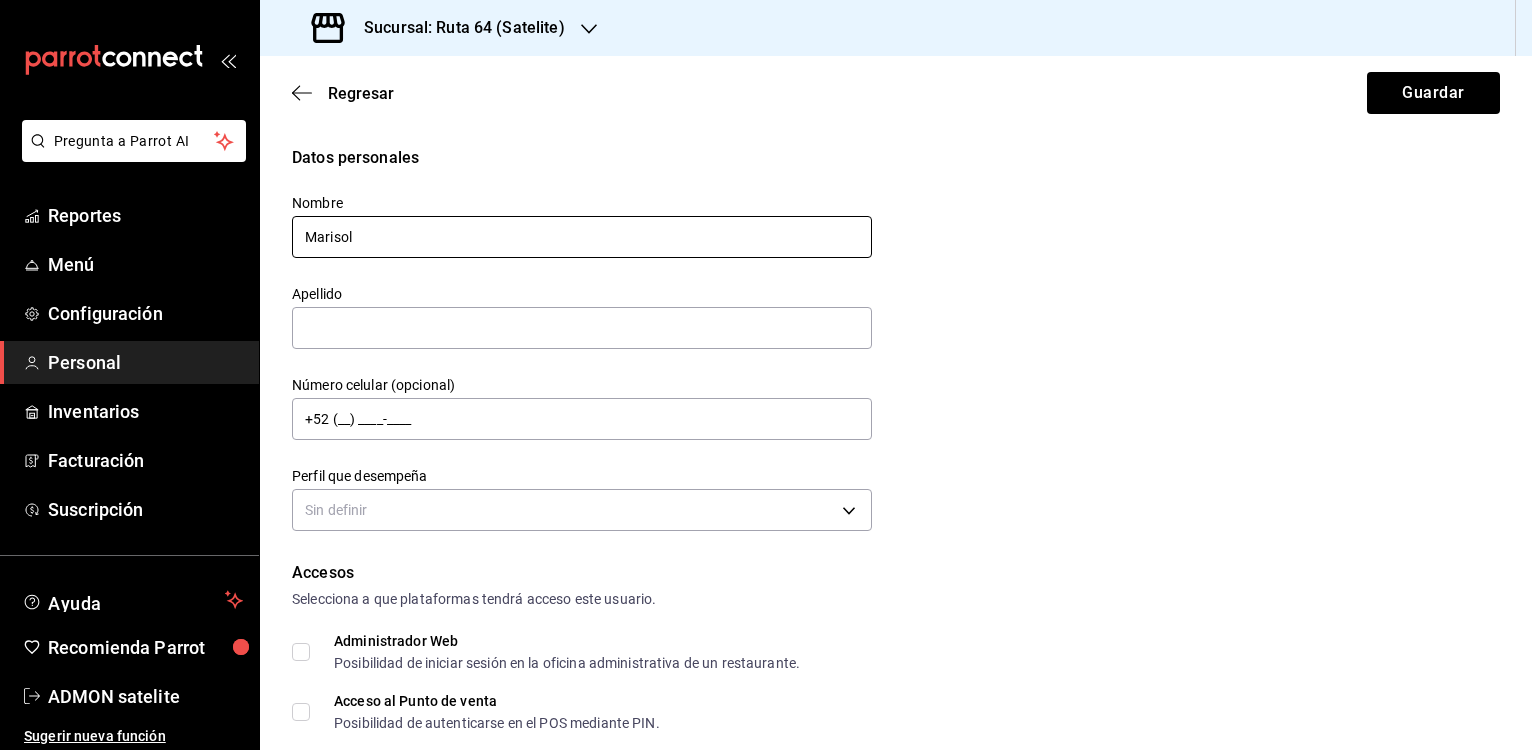 type on "Marisol" 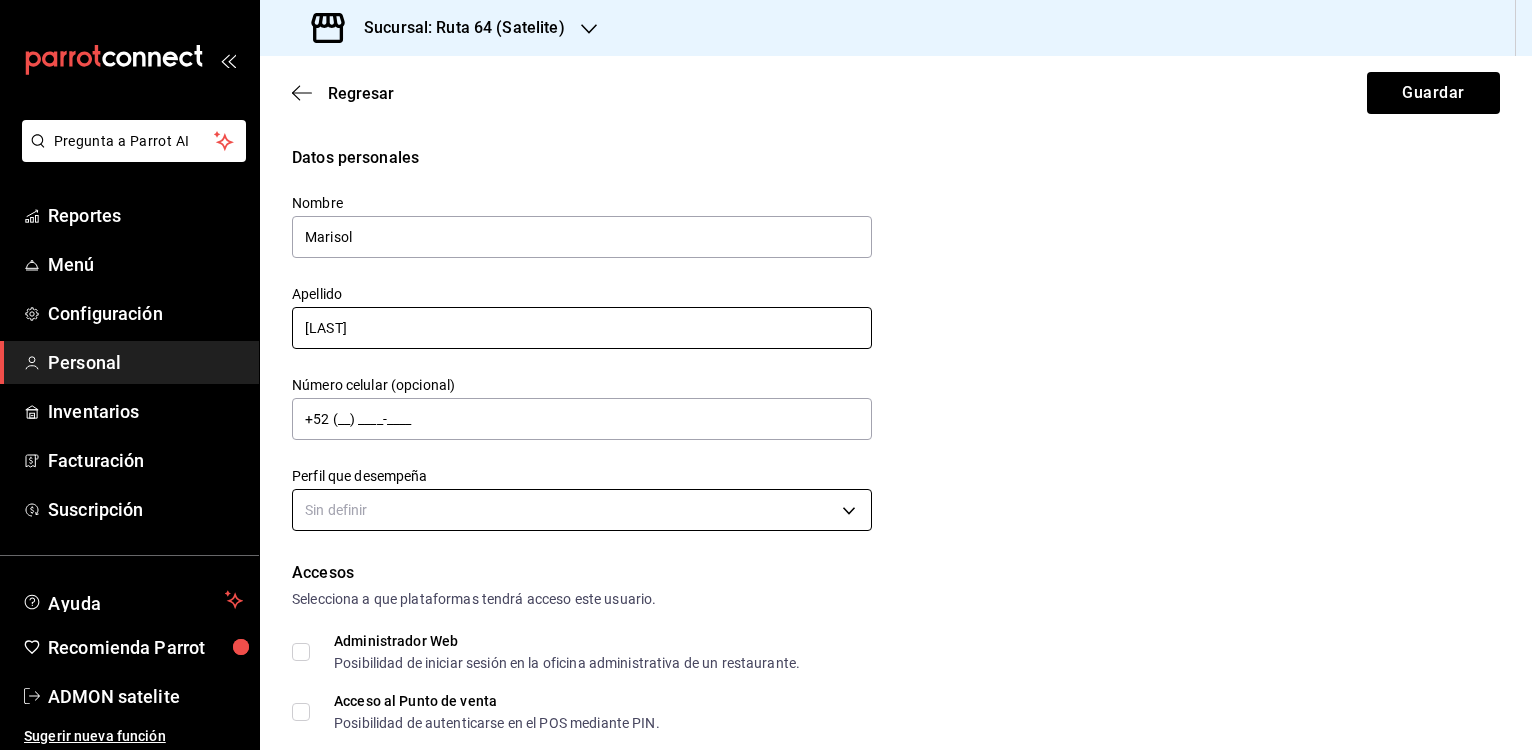 type on "[LAST]" 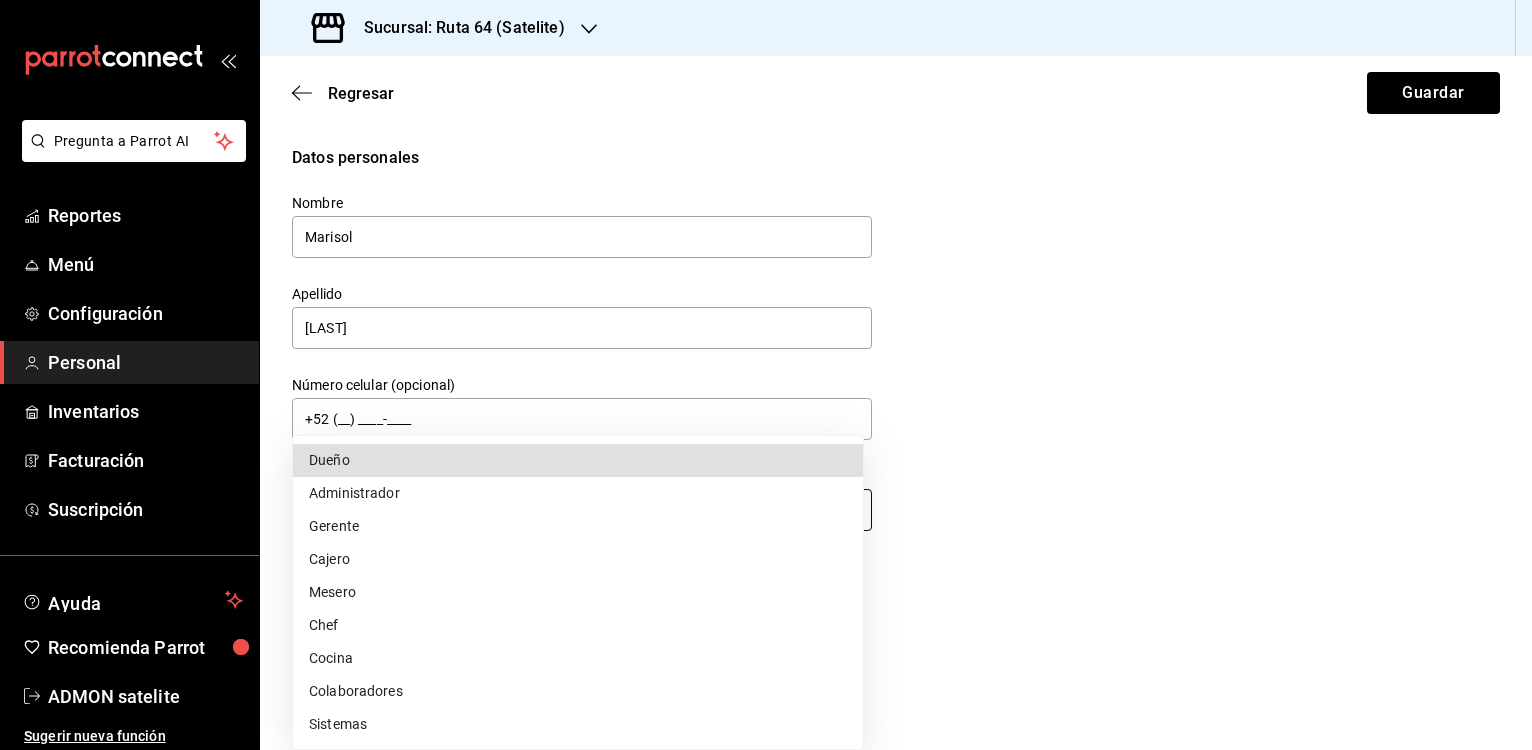 click on "Pregunta a Parrot AI Reportes Menú Configuración Personal Inventarios Facturación Suscripción Ayuda Recomienda Parrot ADMON satelite Sugerir nueva función Sucursal: Ruta 64 (Satelite) Regresar Guardar Datos personales Nombre [FIRST] Apellido [LAST] Número celular (opcional) +52 (__) ____-____ Perfil que desempeña Sin definir Accesos Selecciona a que plataformas tendrá acceso este usuario. Administrador Web Posibilidad de iniciar sesión en la oficina administrativa de un restaurante. Acceso al Punto de venta Posibilidad de autenticarse en el POS mediante PIN. Iniciar sesión en terminal (correo electrónico o QR) Los usuarios podrán iniciar sesión y aceptar términos y condiciones en la terminal. Acceso uso de terminal Los usuarios podrán acceder y utilizar la terminal para visualizar y procesar pagos de sus órdenes. Correo electrónico Se volverá obligatorio al tener ciertos accesos activados. Contraseña Contraseña Repetir contraseña Repetir contraseña PIN Validar PIN" at bounding box center (766, 375) 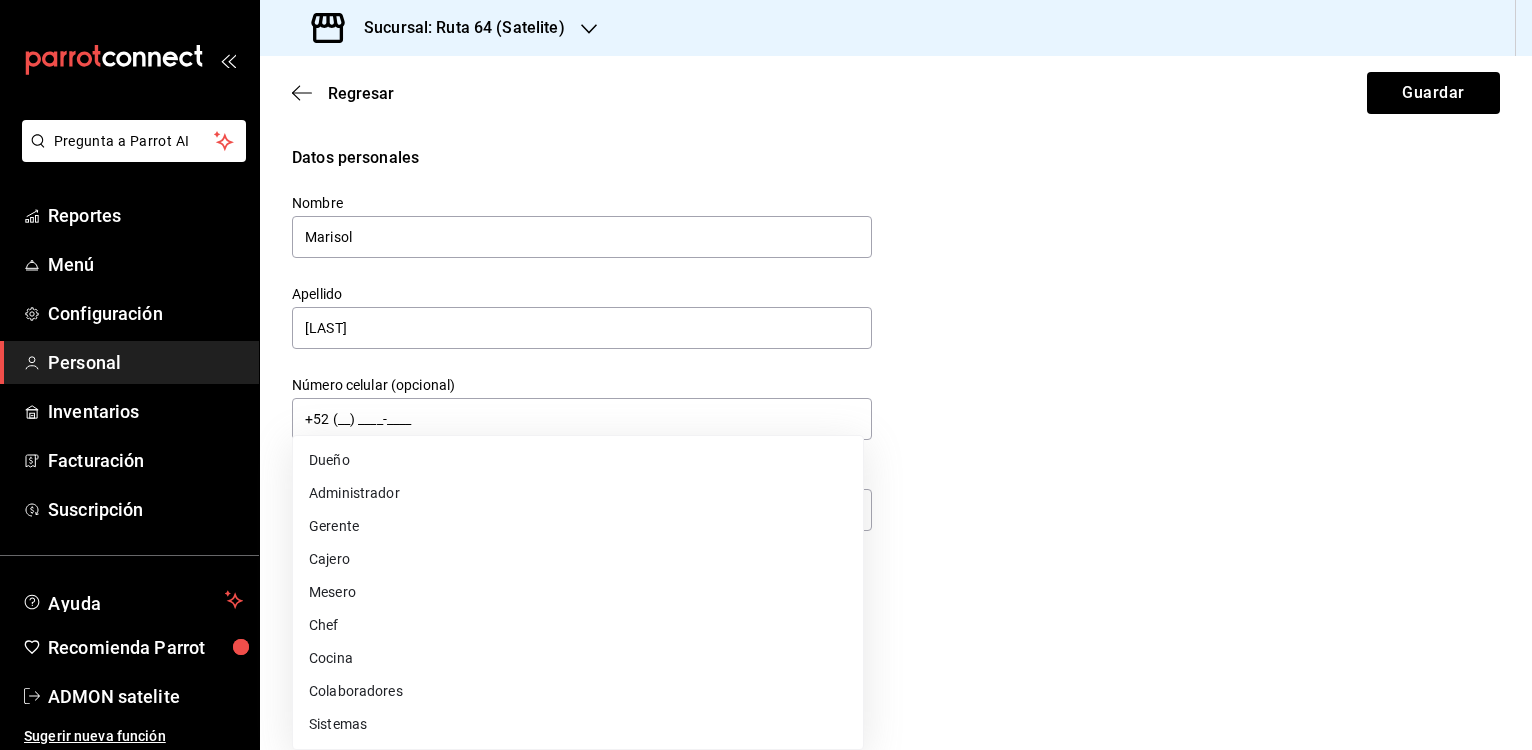 click on "Mesero" at bounding box center [578, 592] 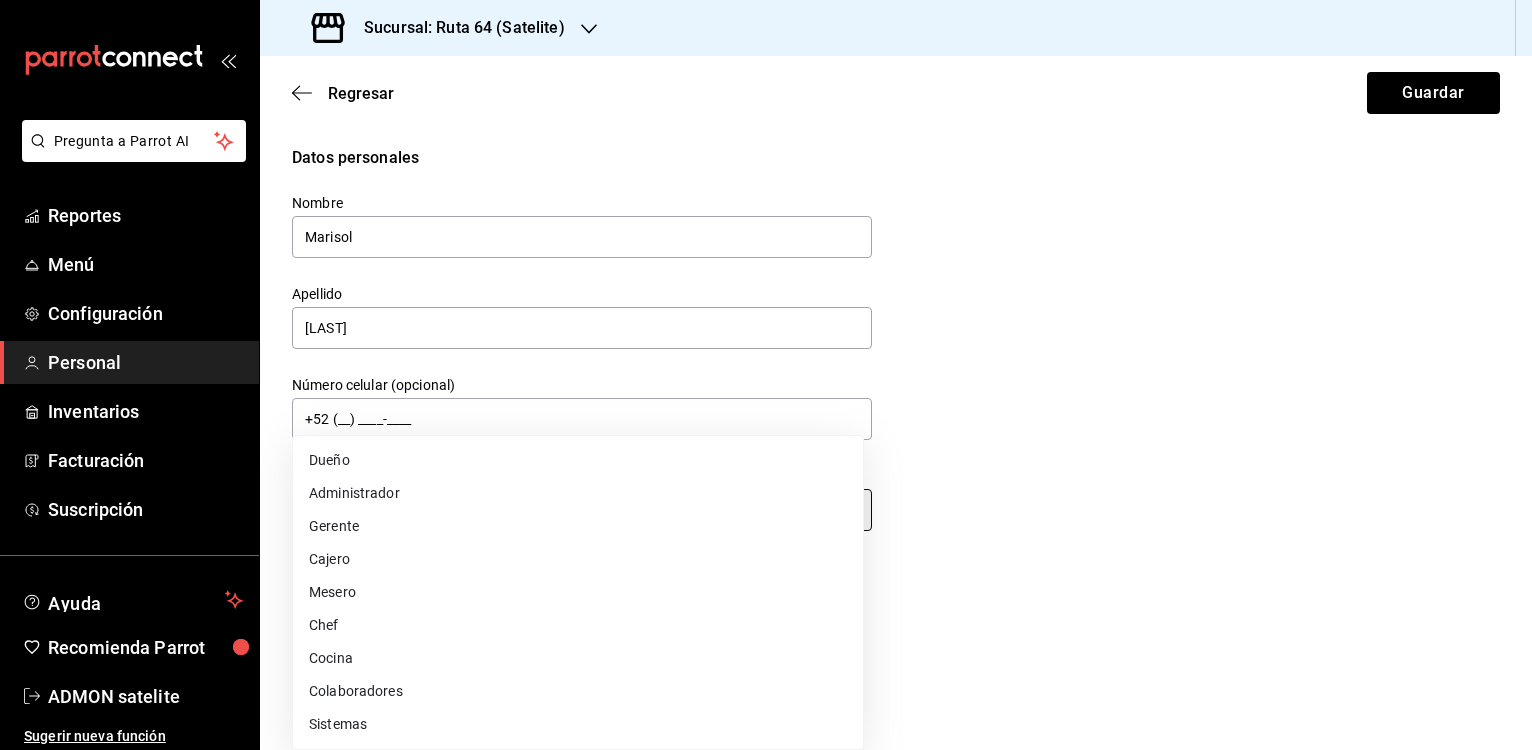 type on "WAITER" 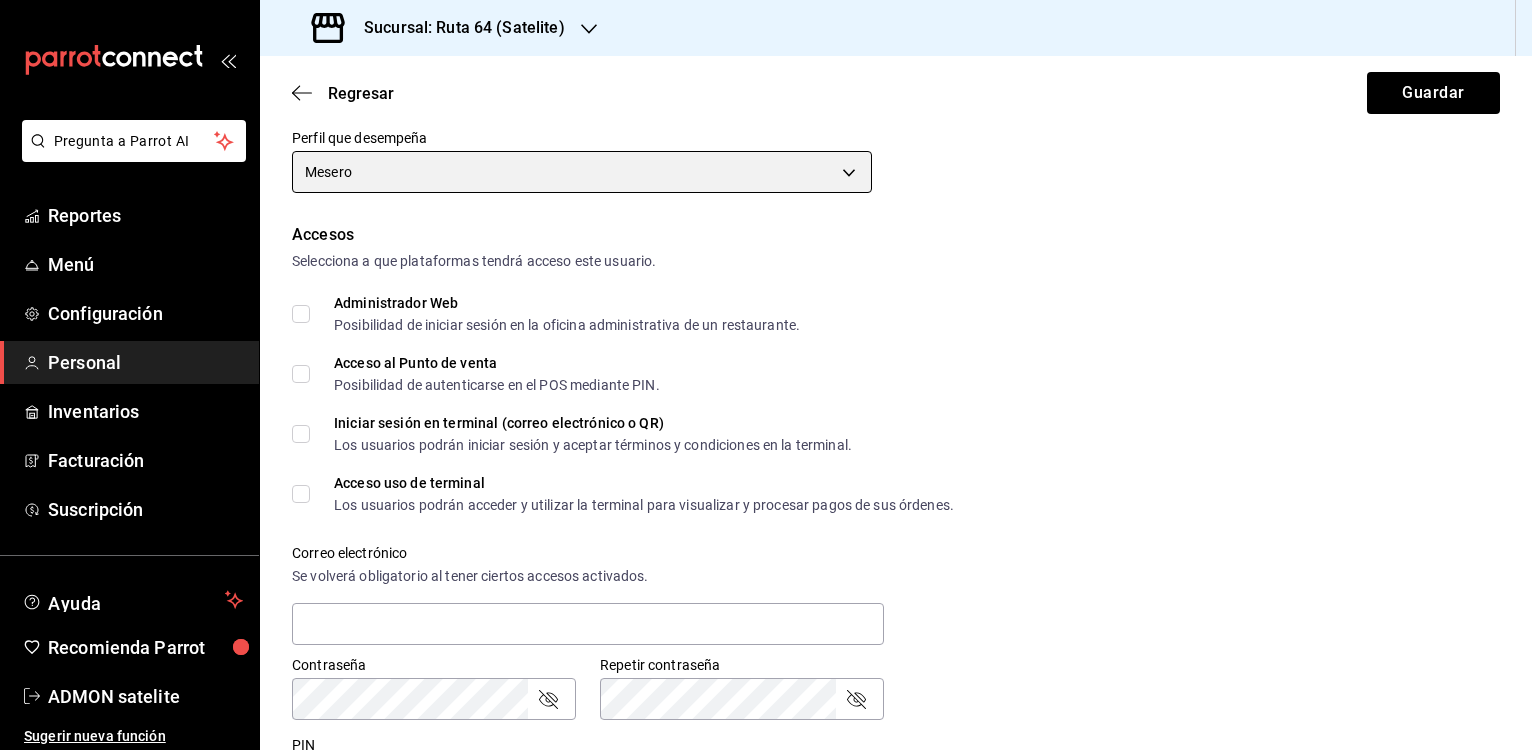 scroll, scrollTop: 340, scrollLeft: 0, axis: vertical 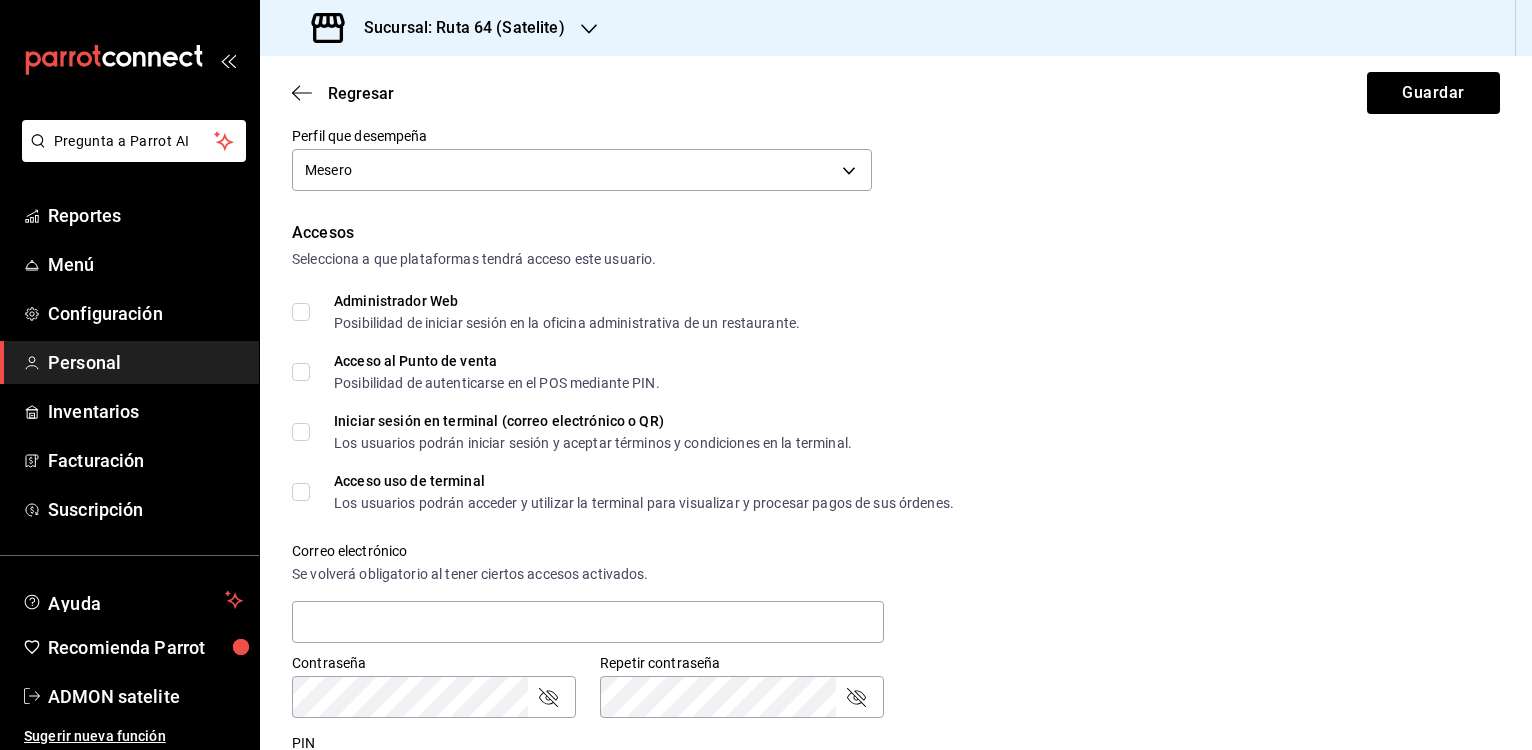 click on "Acceso al Punto de venta Posibilidad de autenticarse en el POS mediante PIN." at bounding box center (301, 372) 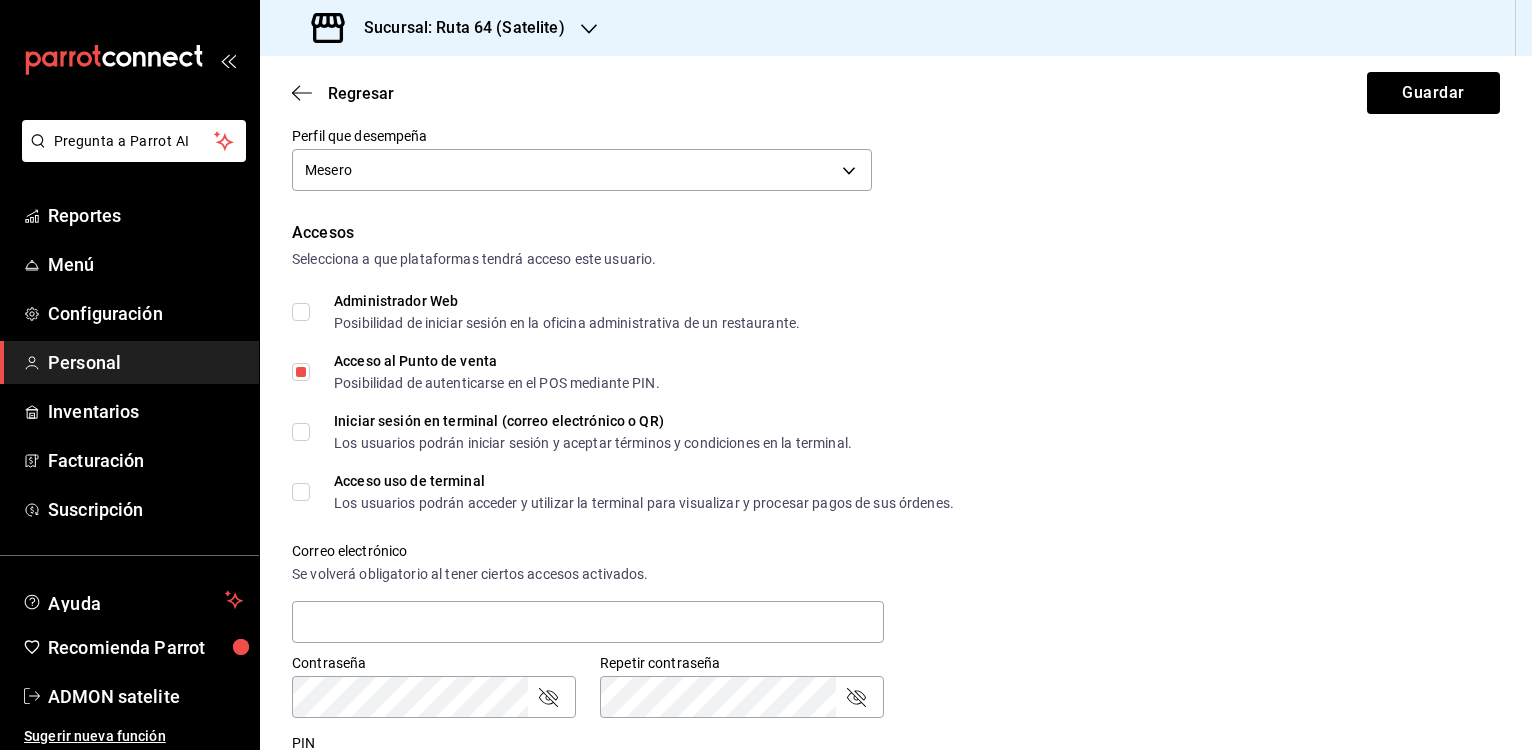 click on "Acceso uso de terminal Los usuarios podrán acceder y utilizar la terminal para visualizar y procesar pagos de sus órdenes." at bounding box center (301, 492) 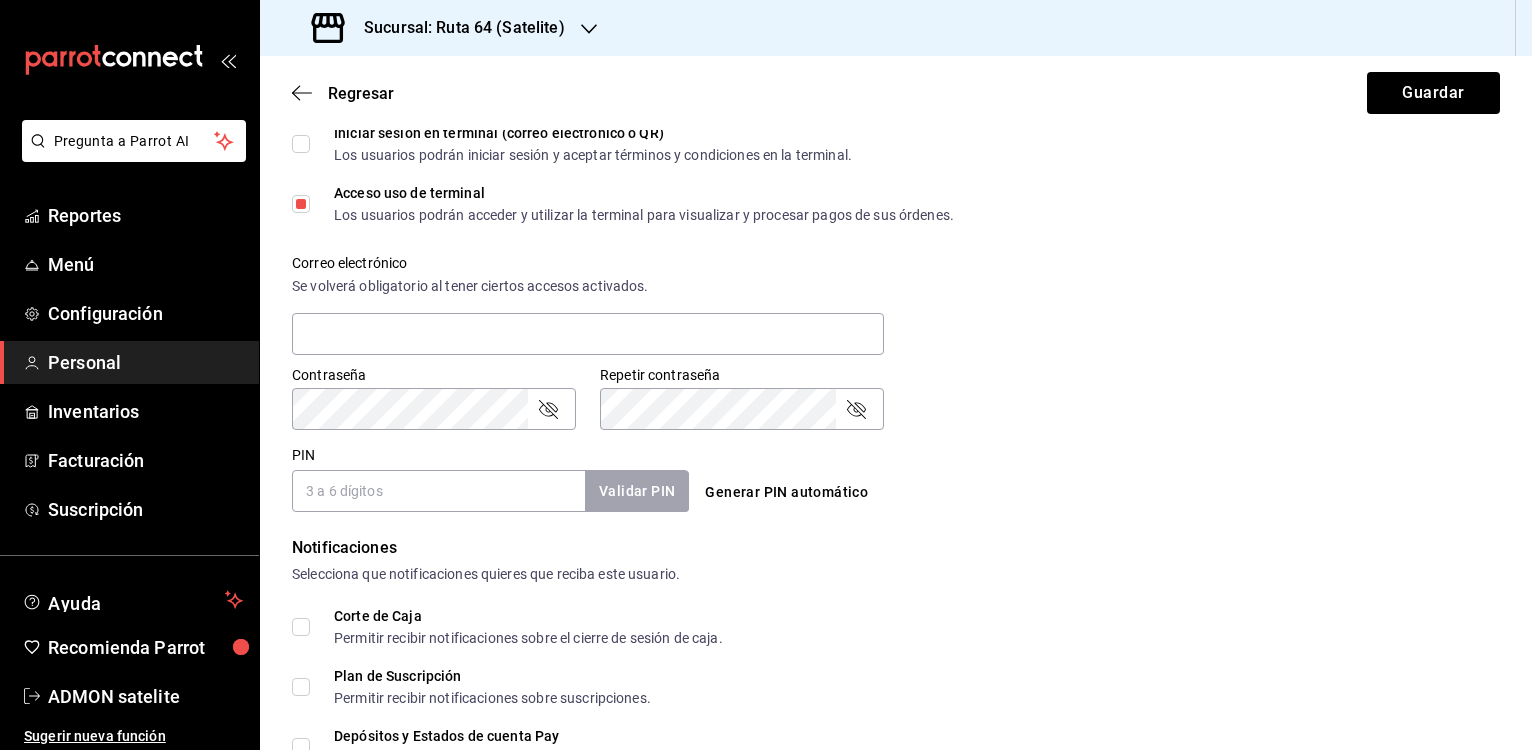 scroll, scrollTop: 640, scrollLeft: 0, axis: vertical 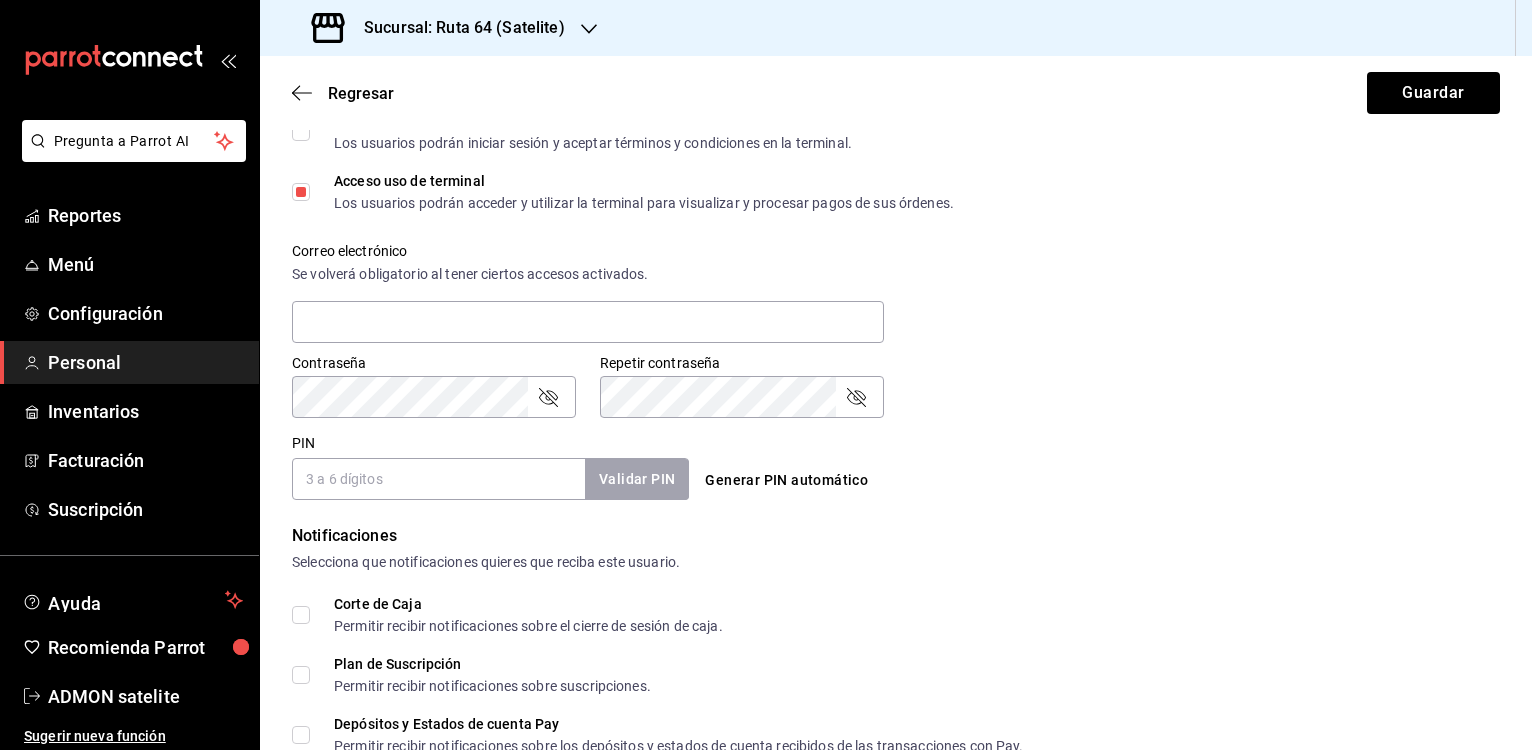 click on "PIN" at bounding box center [438, 479] 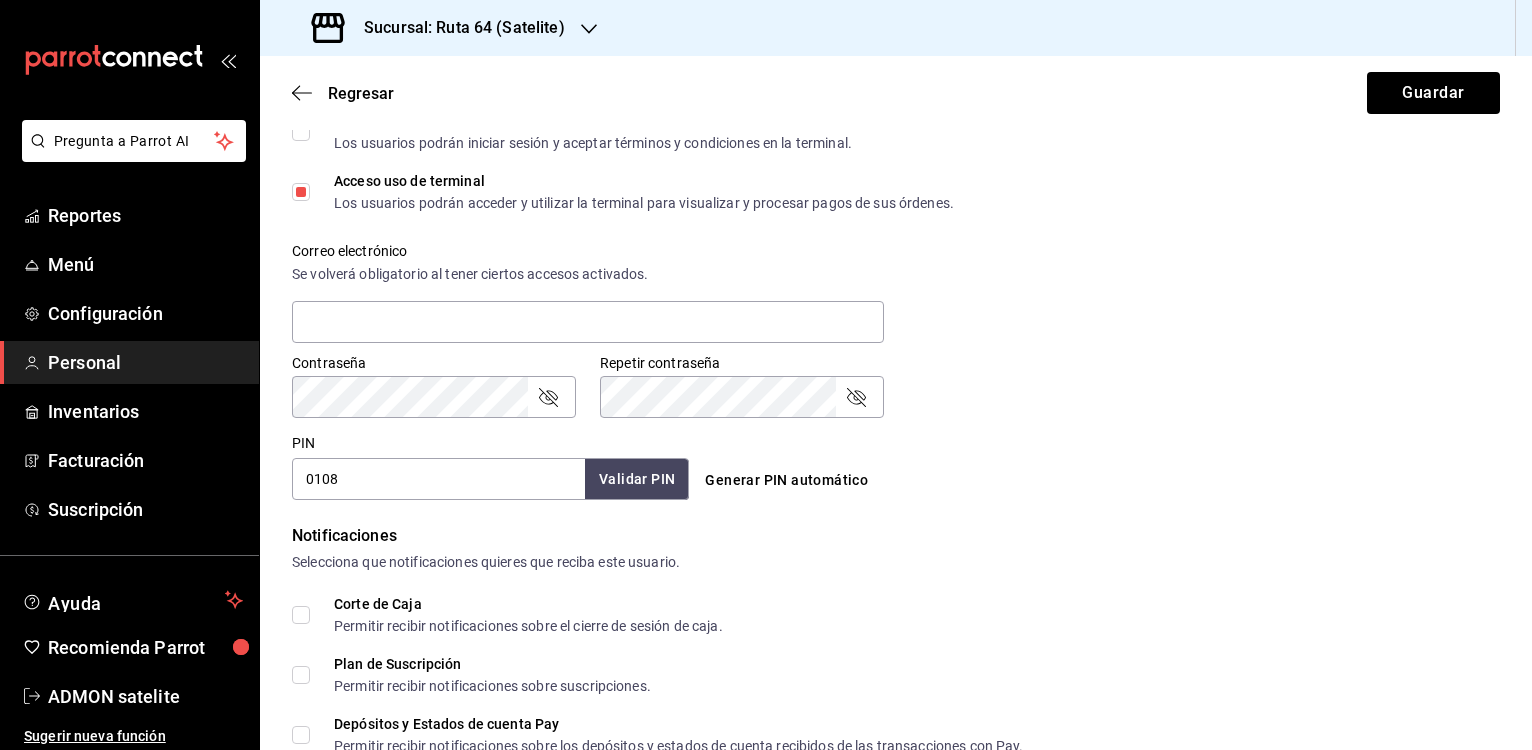 type on "0108" 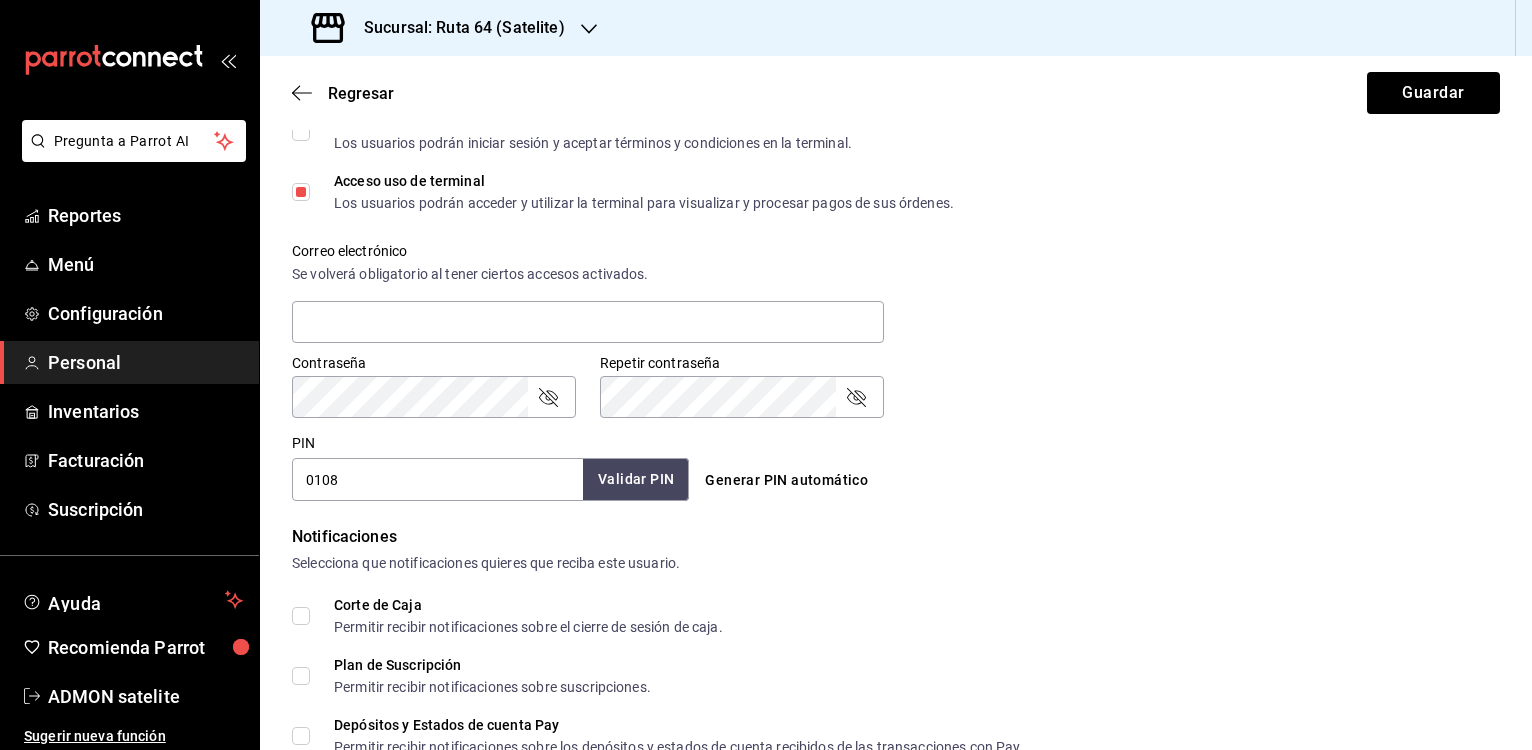 click on "Validar PIN" at bounding box center [636, 479] 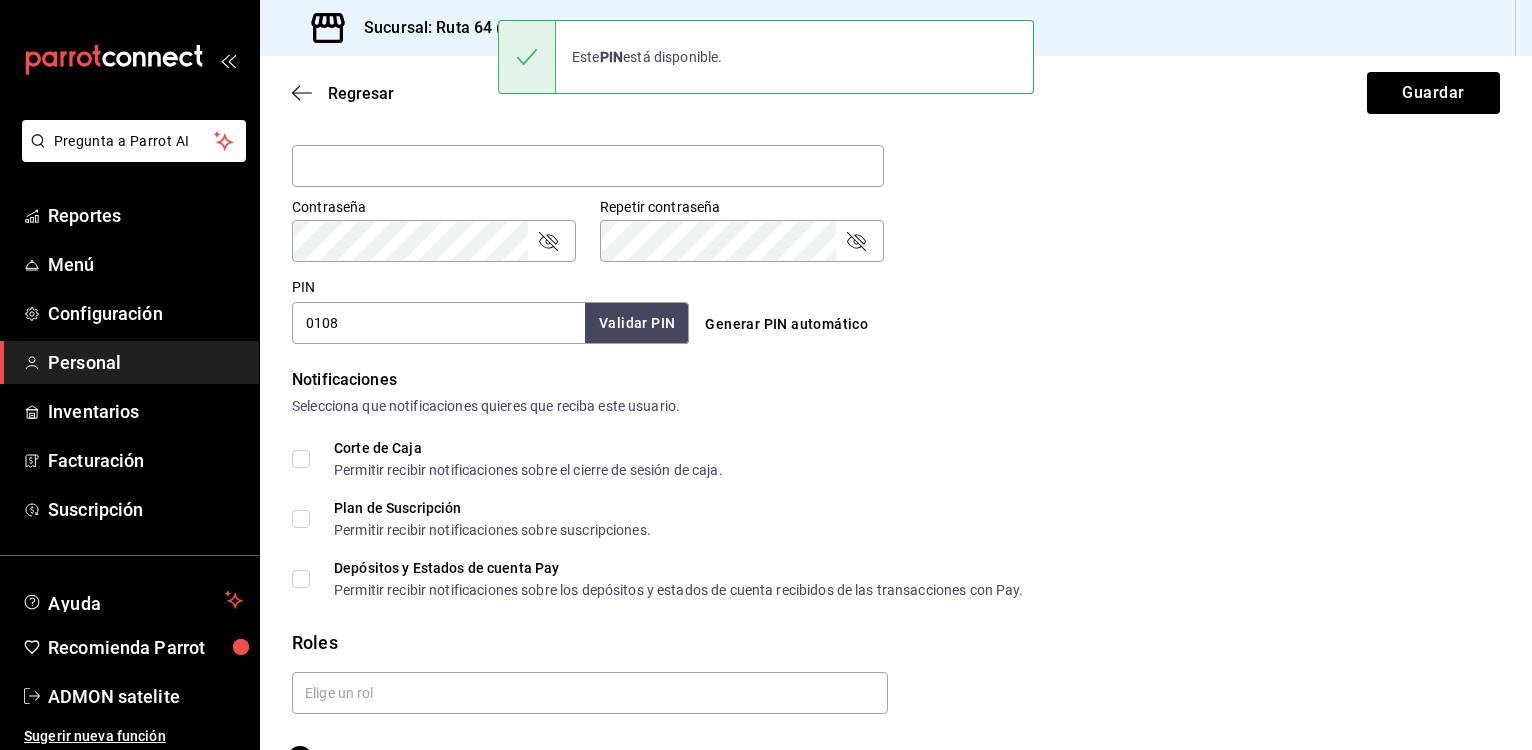 scroll, scrollTop: 848, scrollLeft: 0, axis: vertical 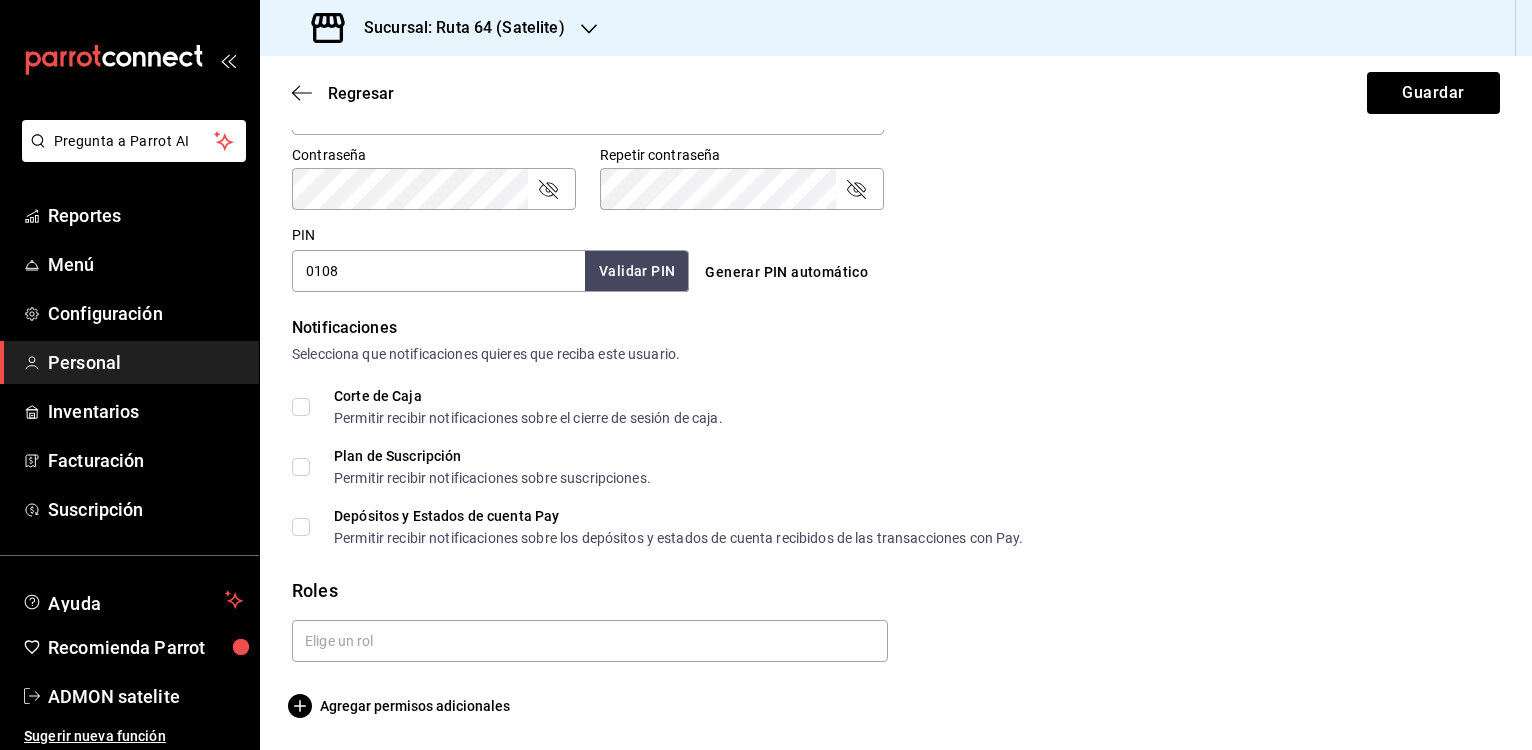 click on "Datos personales Nombre [FIRST] Apellido [LAST] Número celular (opcional) +52 (__) ____-____ Perfil que desempeña Mesero WAITER Accesos Selecciona a que plataformas tendrá acceso este usuario. Administrador Web Posibilidad de iniciar sesión en la oficina administrativa de un restaurante. Acceso al Punto de venta Posibilidad de autenticarse en el POS mediante PIN. Iniciar sesión en terminal (correo electrónico o QR) Los usuarios podrán iniciar sesión y aceptar términos y condiciones en la terminal. Acceso uso de terminal Los usuarios podrán acceder y utilizar la terminal para visualizar y procesar pagos de sus órdenes. Correo electrónico Se volverá obligatorio al tener ciertos accesos activados. Contraseña Contraseña Repetir contraseña Repetir contraseña PIN [PIN] Validar PIN Generar PIN automático Notificaciones Selecciona que notificaciones quieres que reciba este usuario. Corte de Caja Permitir recibir notificaciones sobre el cierre de sesión de caja. Plan de Suscripción Roles" at bounding box center [896, 8] 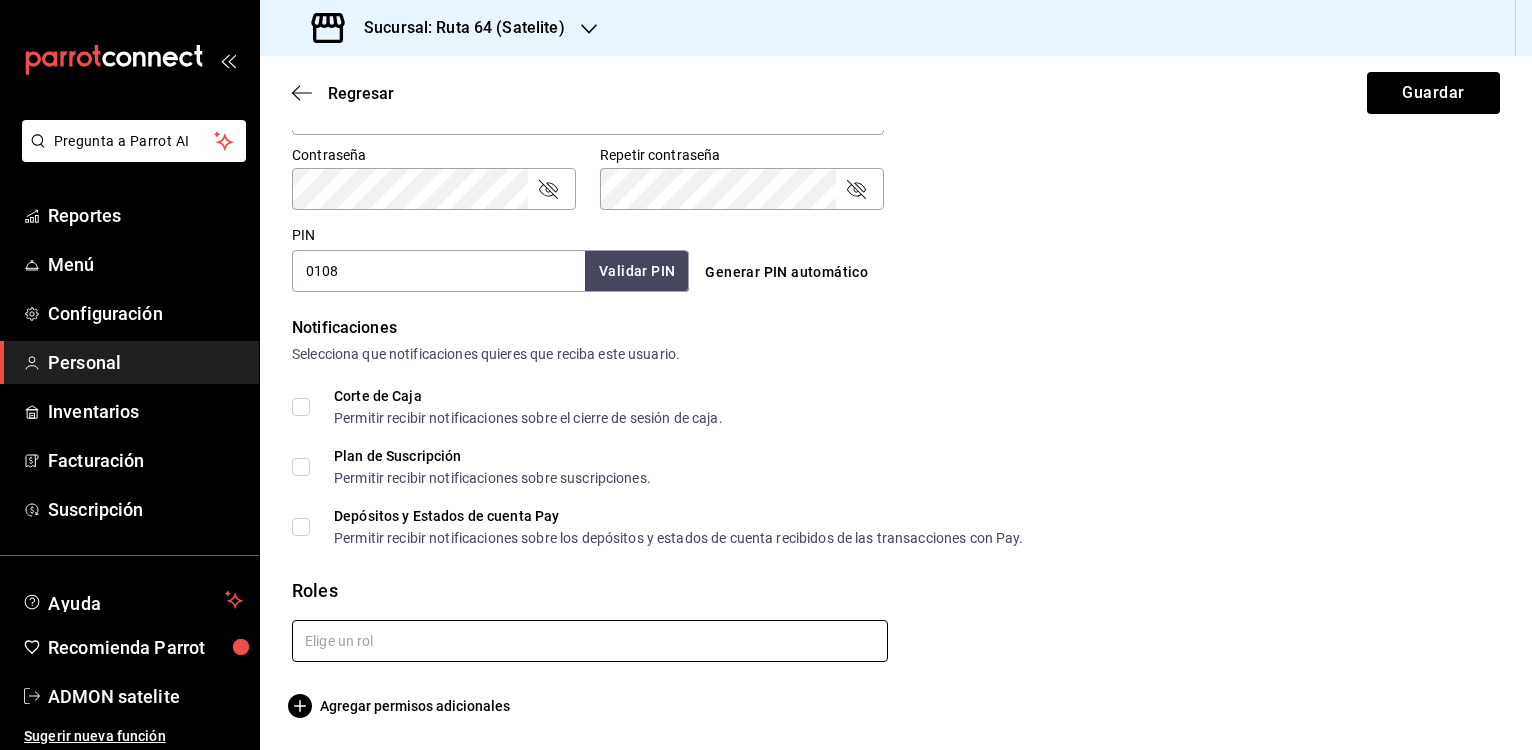 click at bounding box center [590, 641] 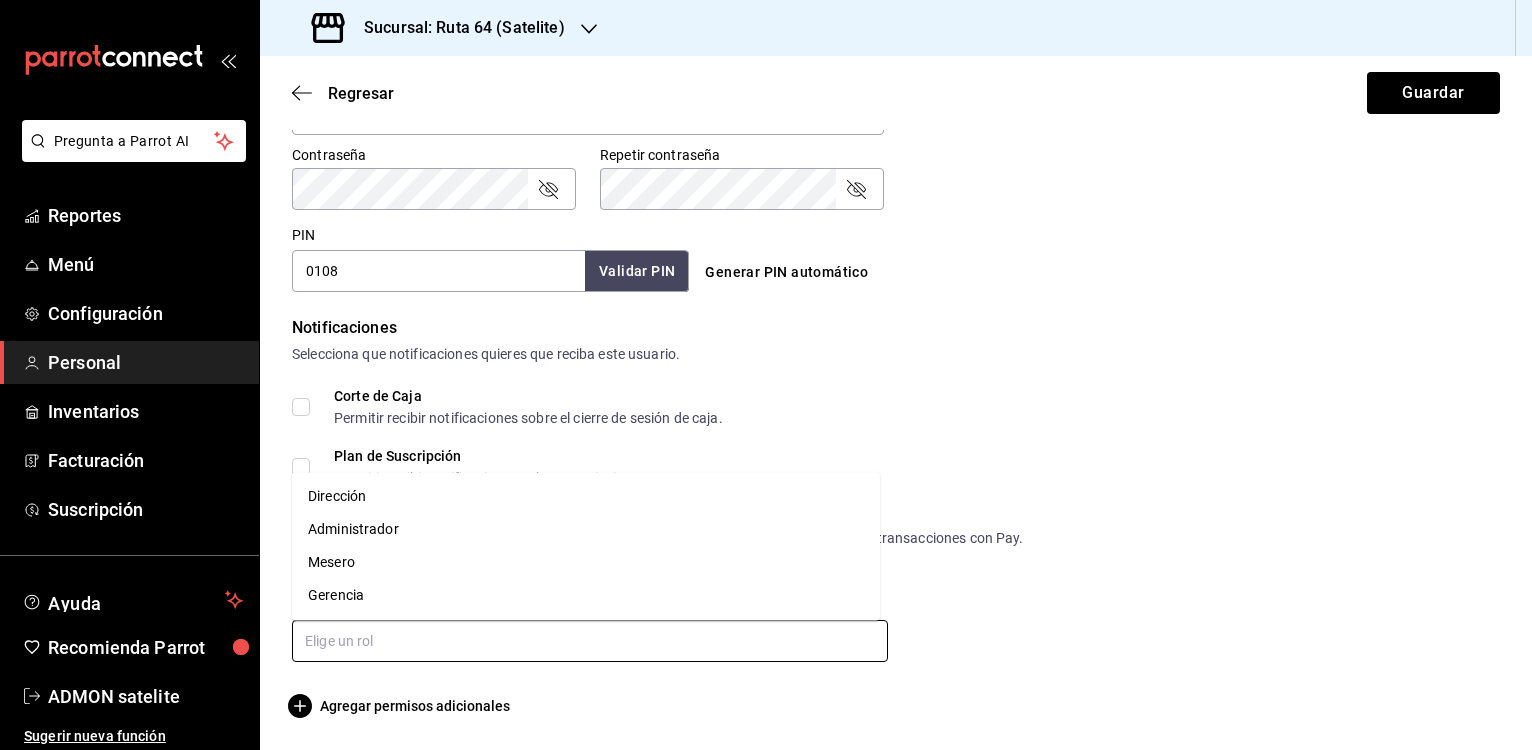 click on "Mesero" at bounding box center [586, 562] 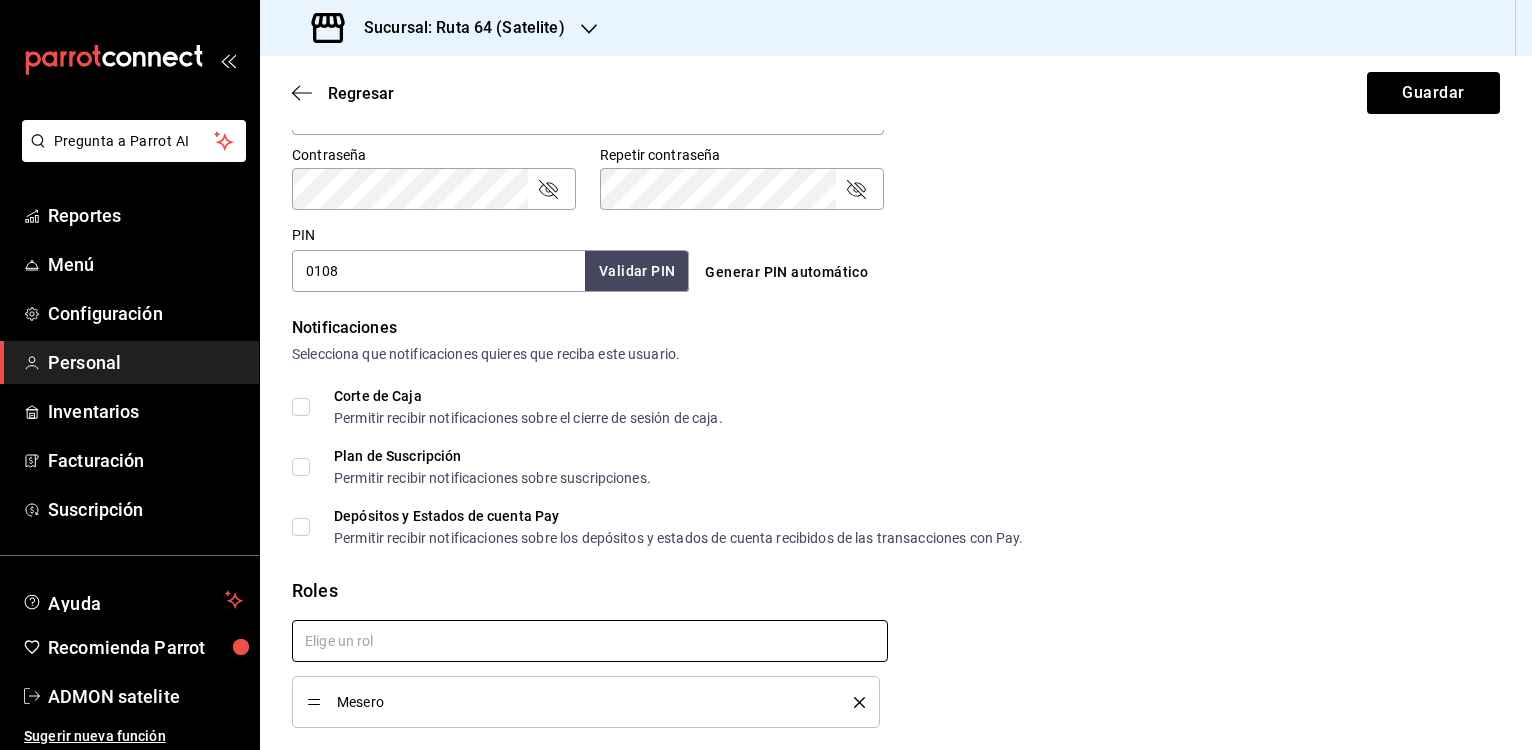 scroll, scrollTop: 913, scrollLeft: 0, axis: vertical 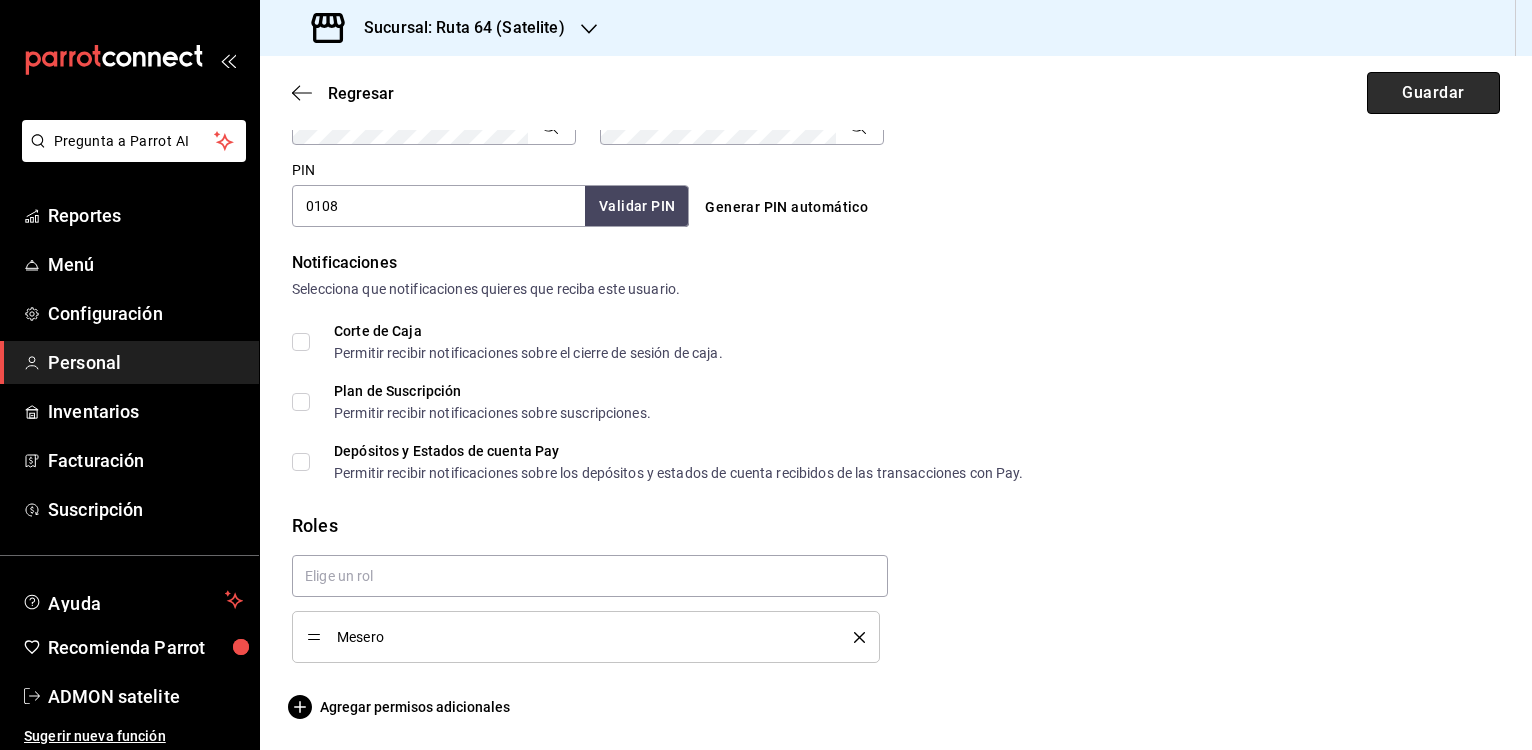 click on "Guardar" at bounding box center [1433, 93] 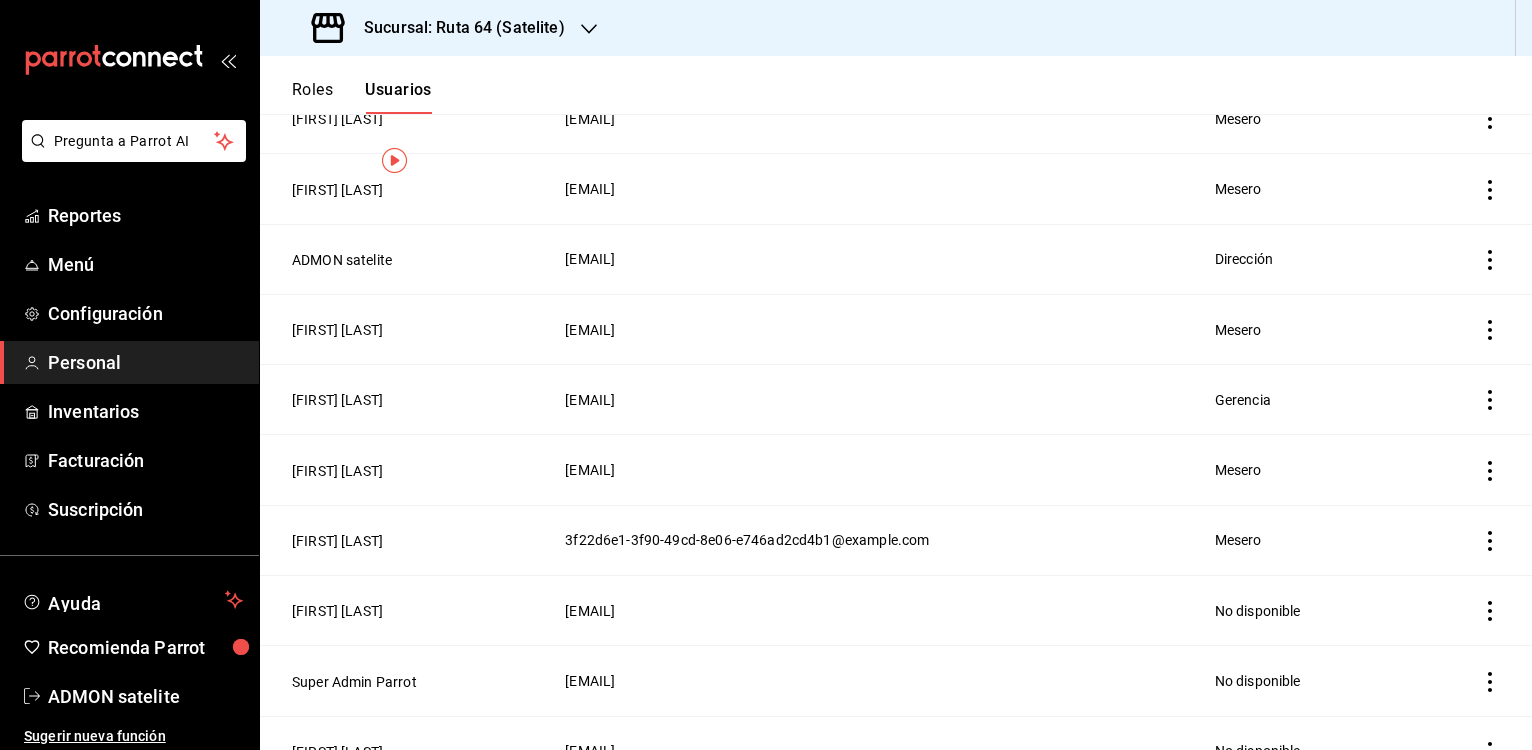 scroll, scrollTop: 0, scrollLeft: 0, axis: both 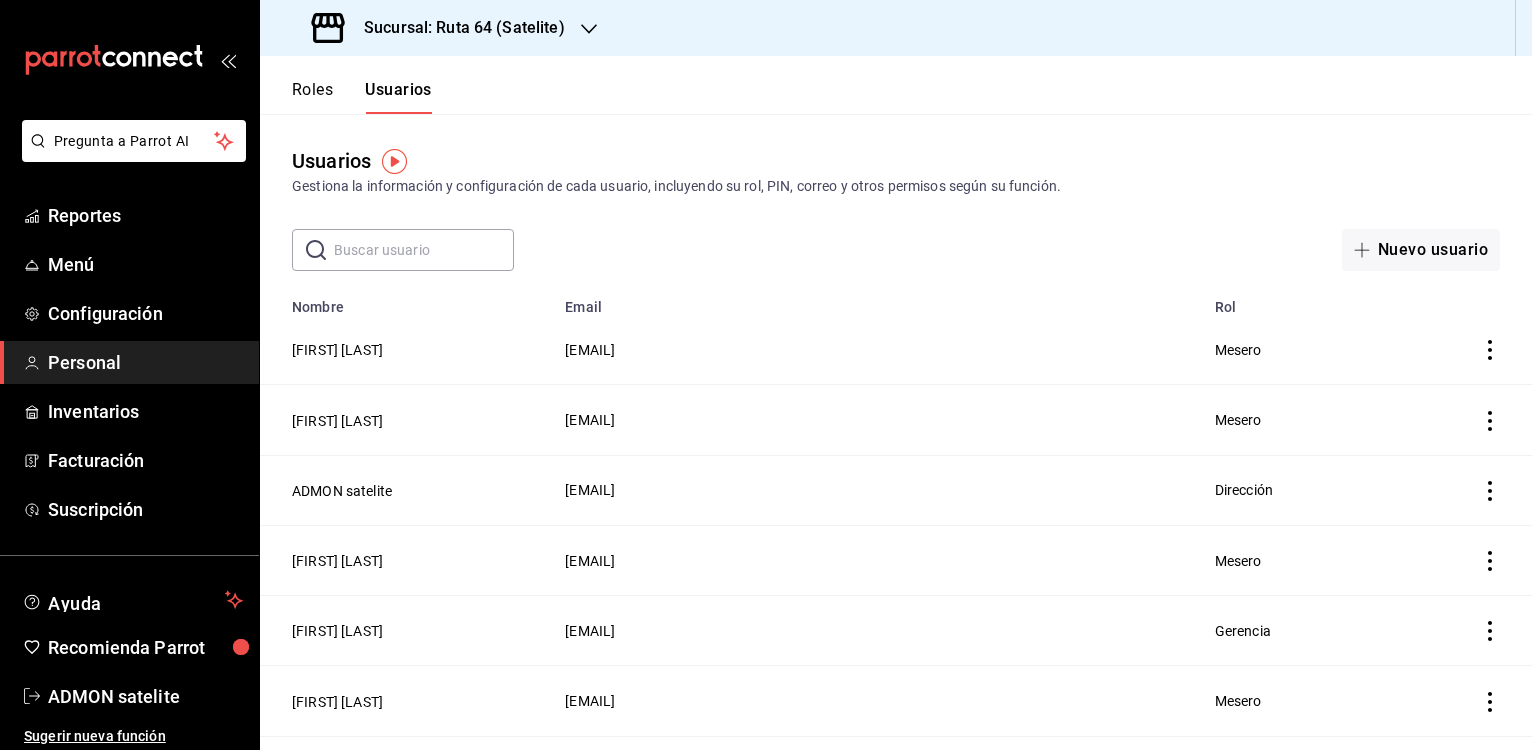 click on "[FIRST] [LAST]" at bounding box center [406, 560] 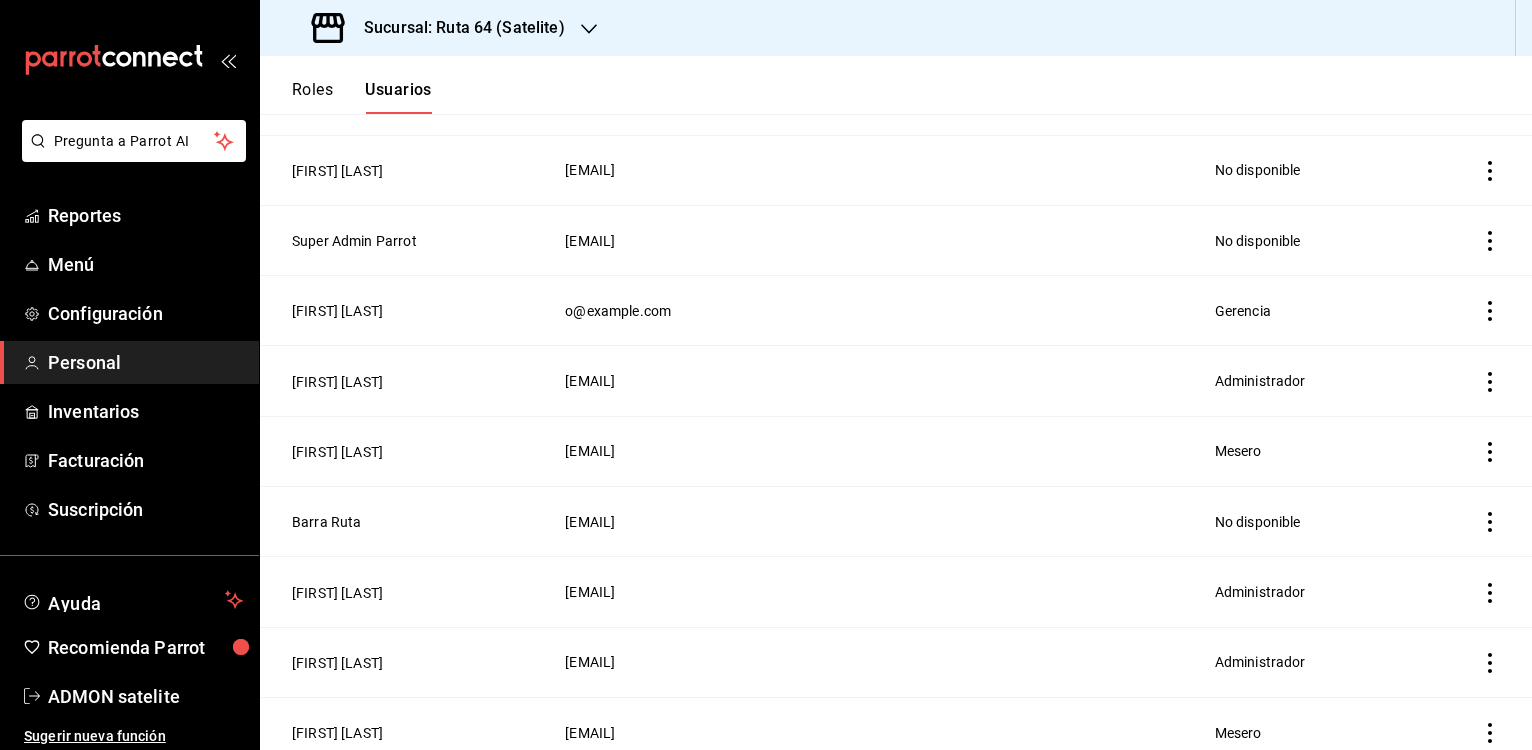 scroll, scrollTop: 1111, scrollLeft: 0, axis: vertical 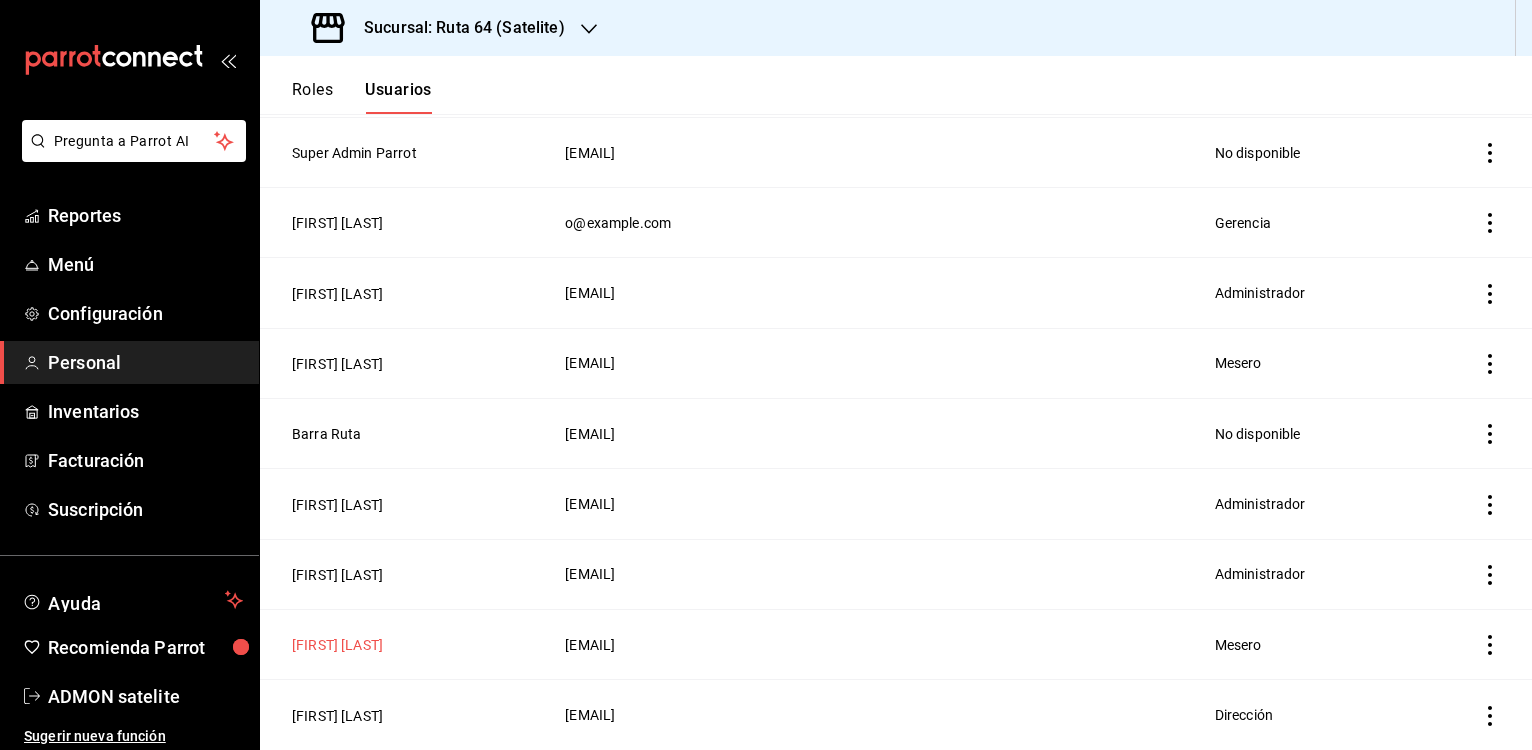 click on "[FIRST] [LAST]" at bounding box center [337, 645] 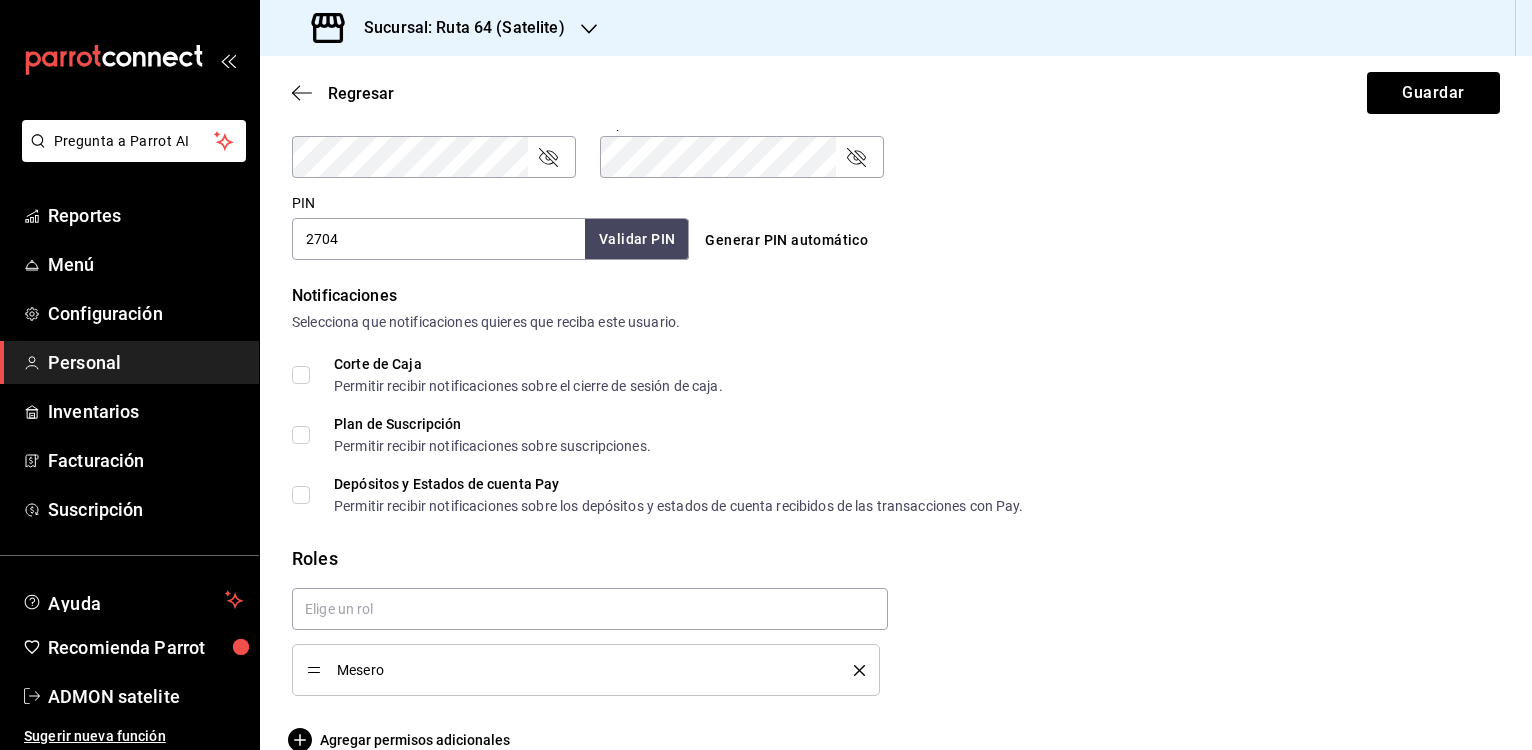 scroll, scrollTop: 913, scrollLeft: 0, axis: vertical 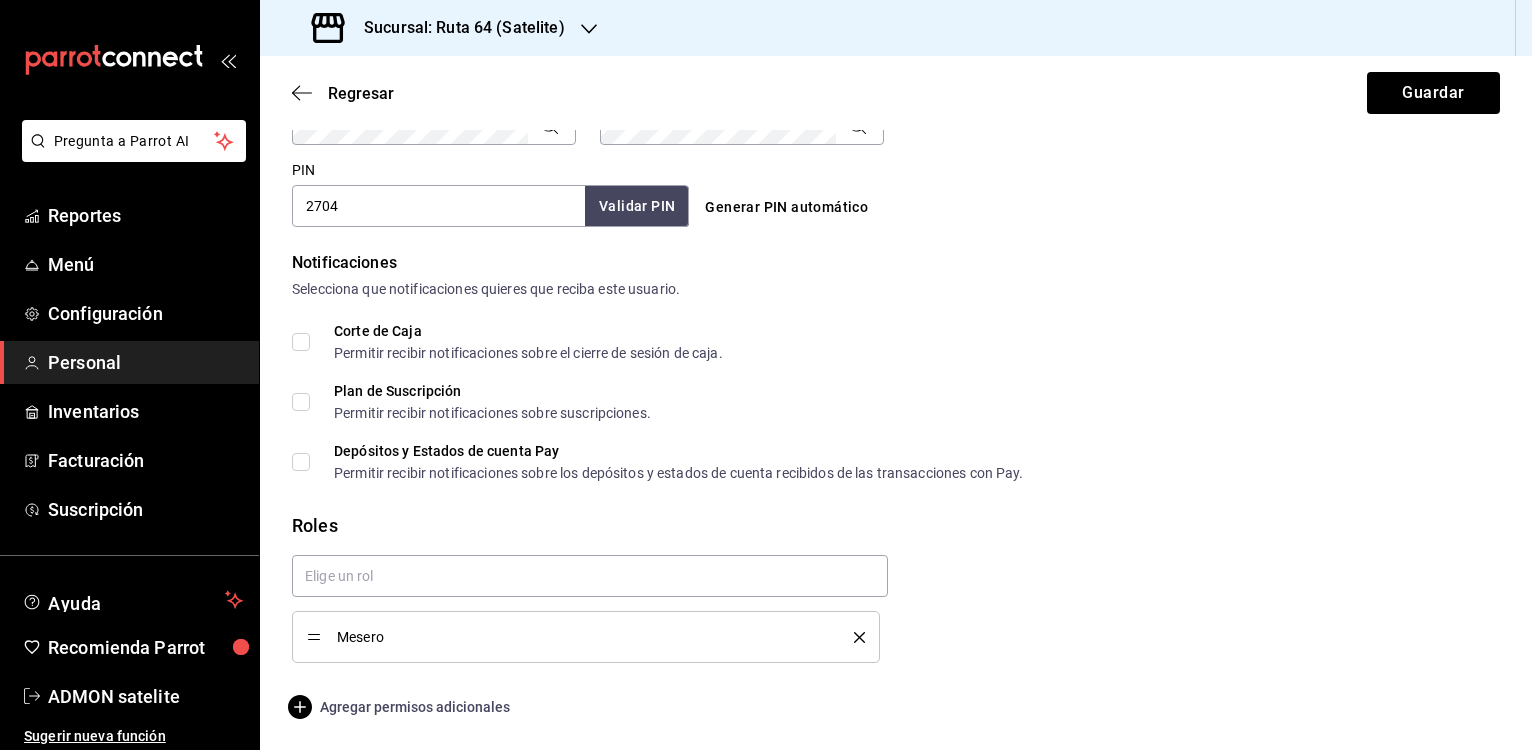 click on "Agregar permisos adicionales" at bounding box center [401, 707] 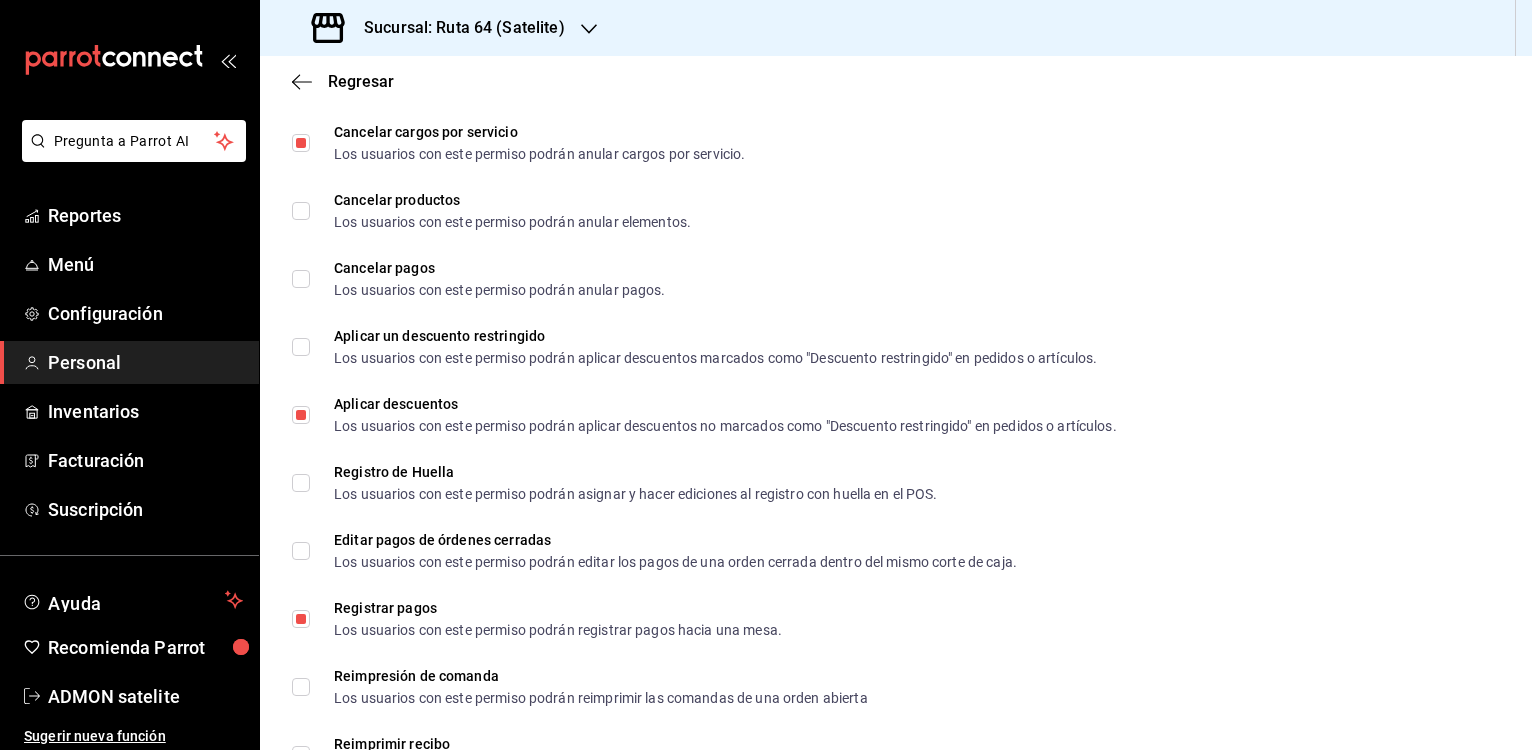 scroll, scrollTop: 2413, scrollLeft: 0, axis: vertical 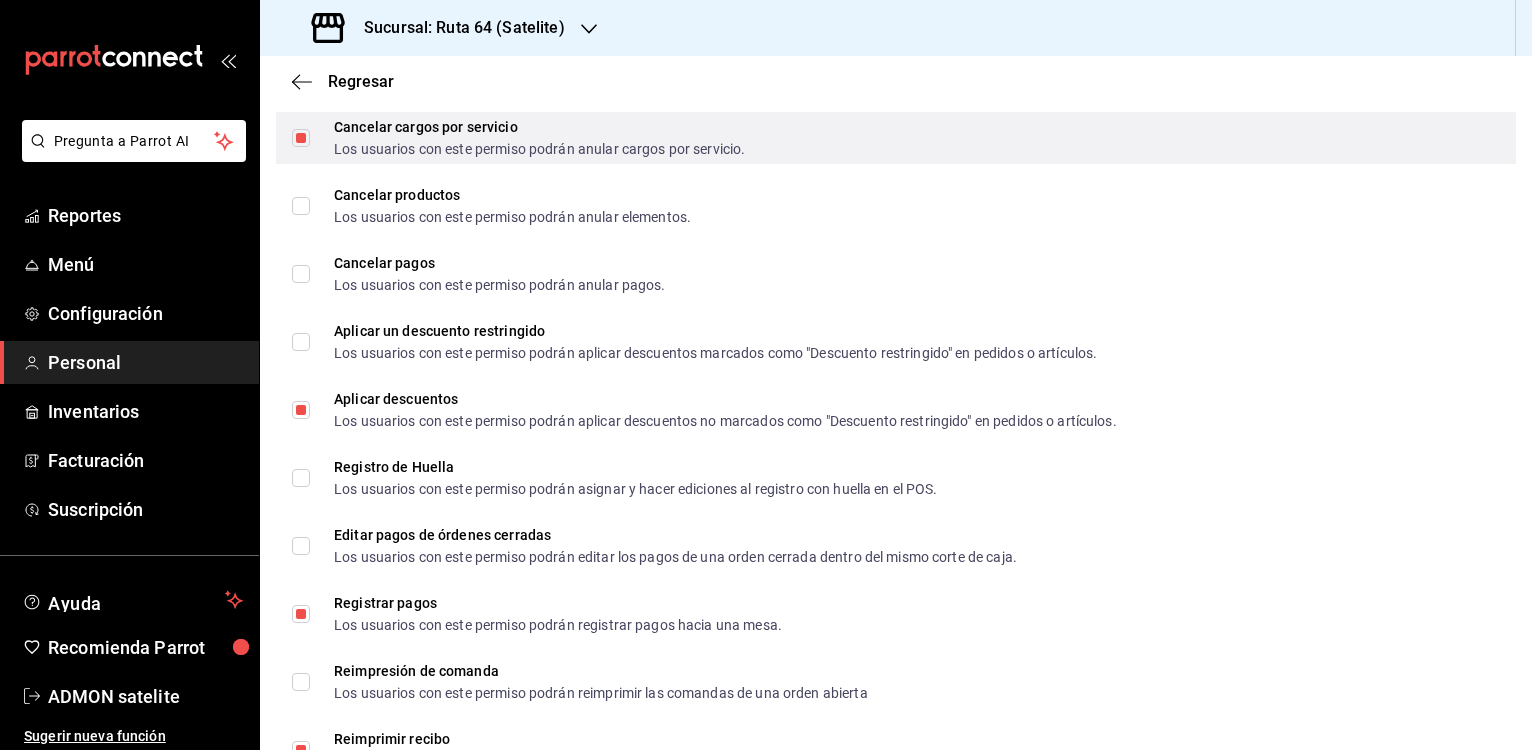 click on "Cancelar cargos por servicio Los usuarios con este permiso podrán anular cargos por servicio." at bounding box center [301, 138] 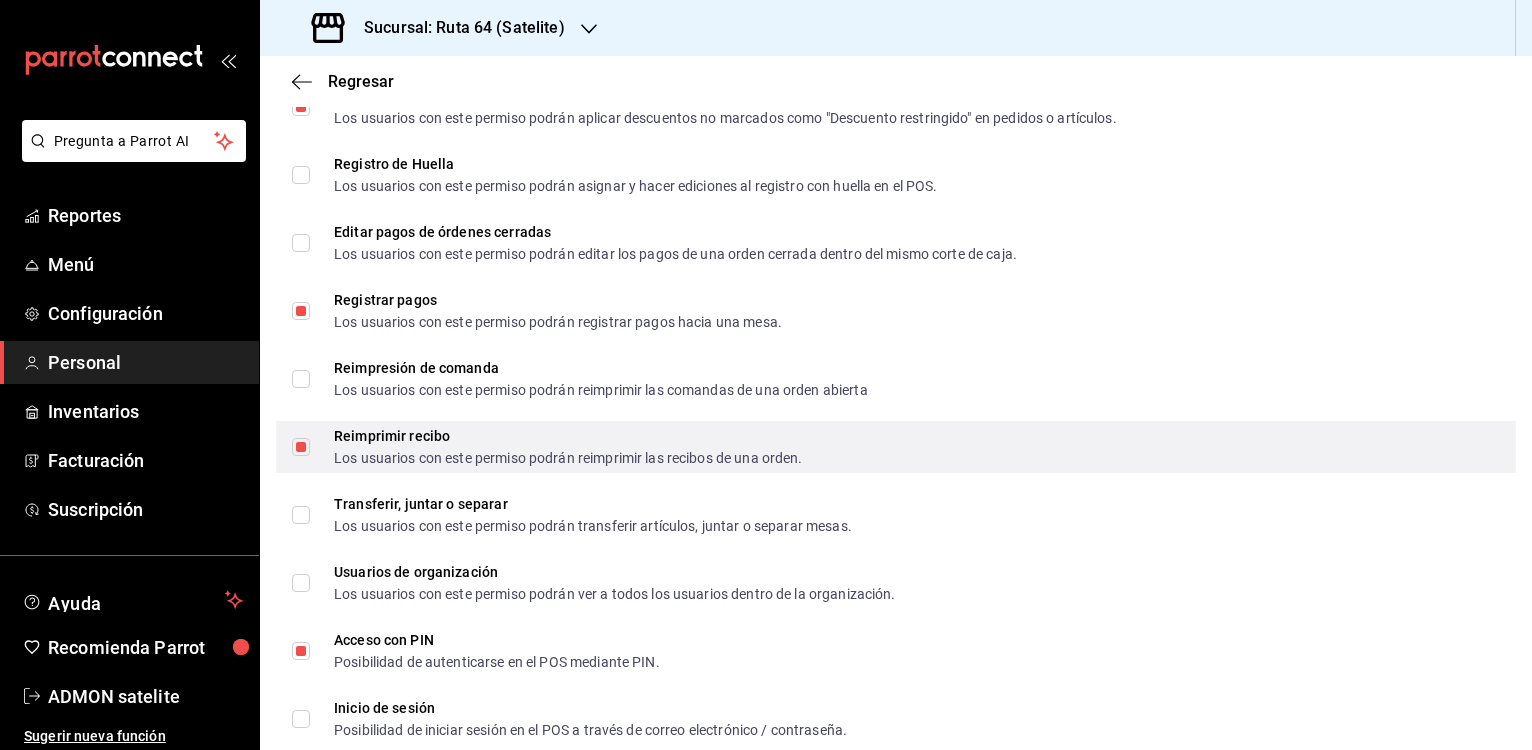 scroll, scrollTop: 2780, scrollLeft: 0, axis: vertical 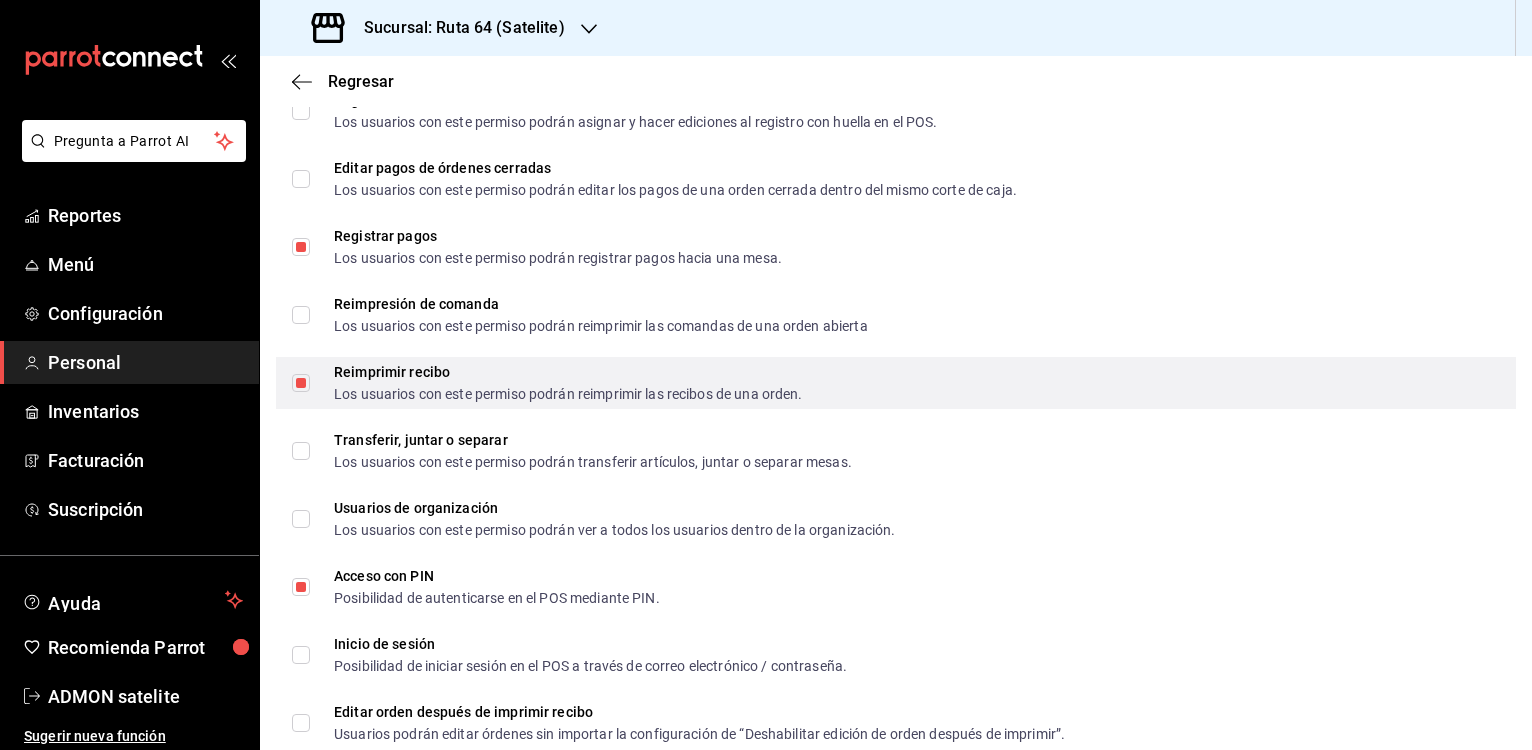 click on "Reimprimir recibo Los usuarios con este permiso podrán reimprimir las recibos de una orden." at bounding box center (301, 383) 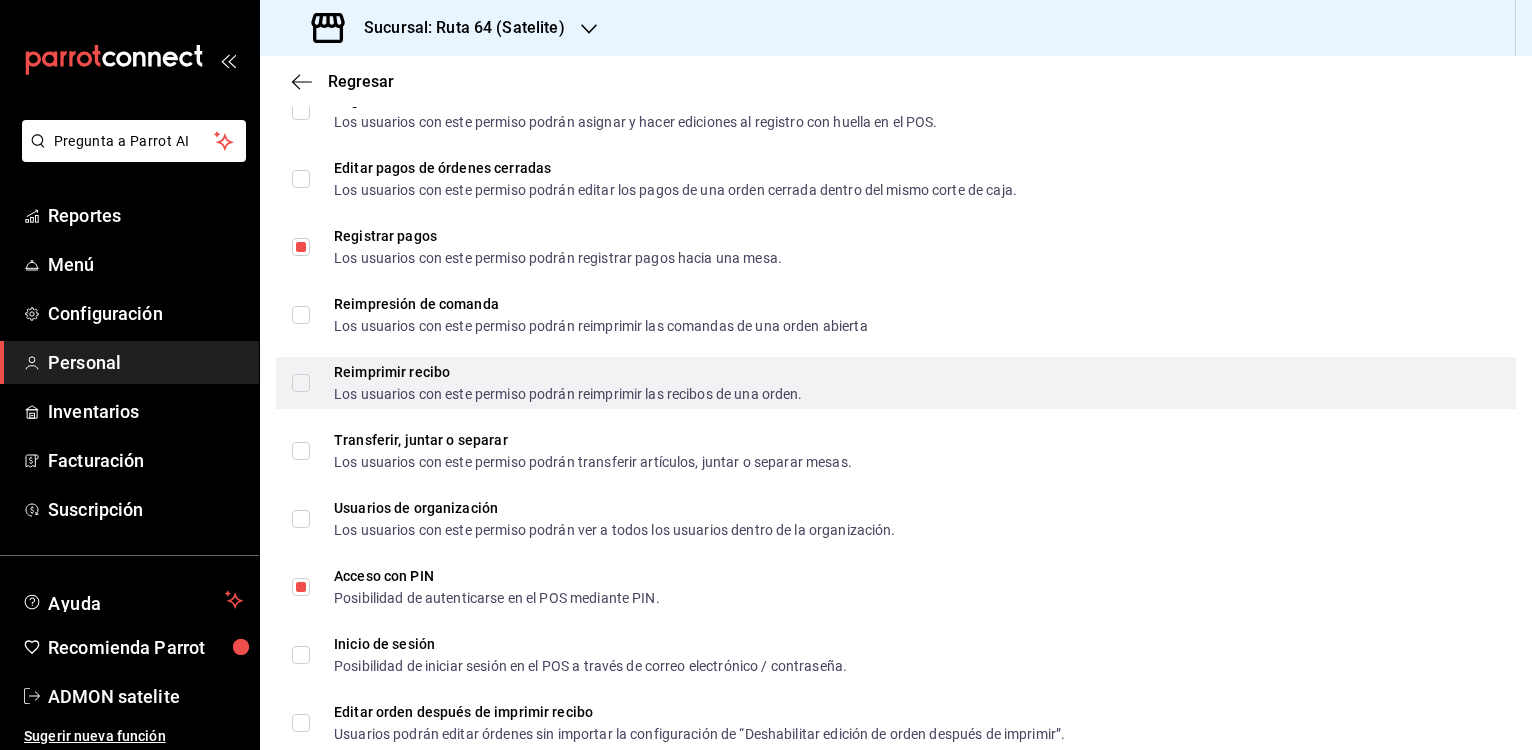 click on "Reimprimir recibo Los usuarios con este permiso podrán reimprimir las recibos de una orden." at bounding box center (301, 383) 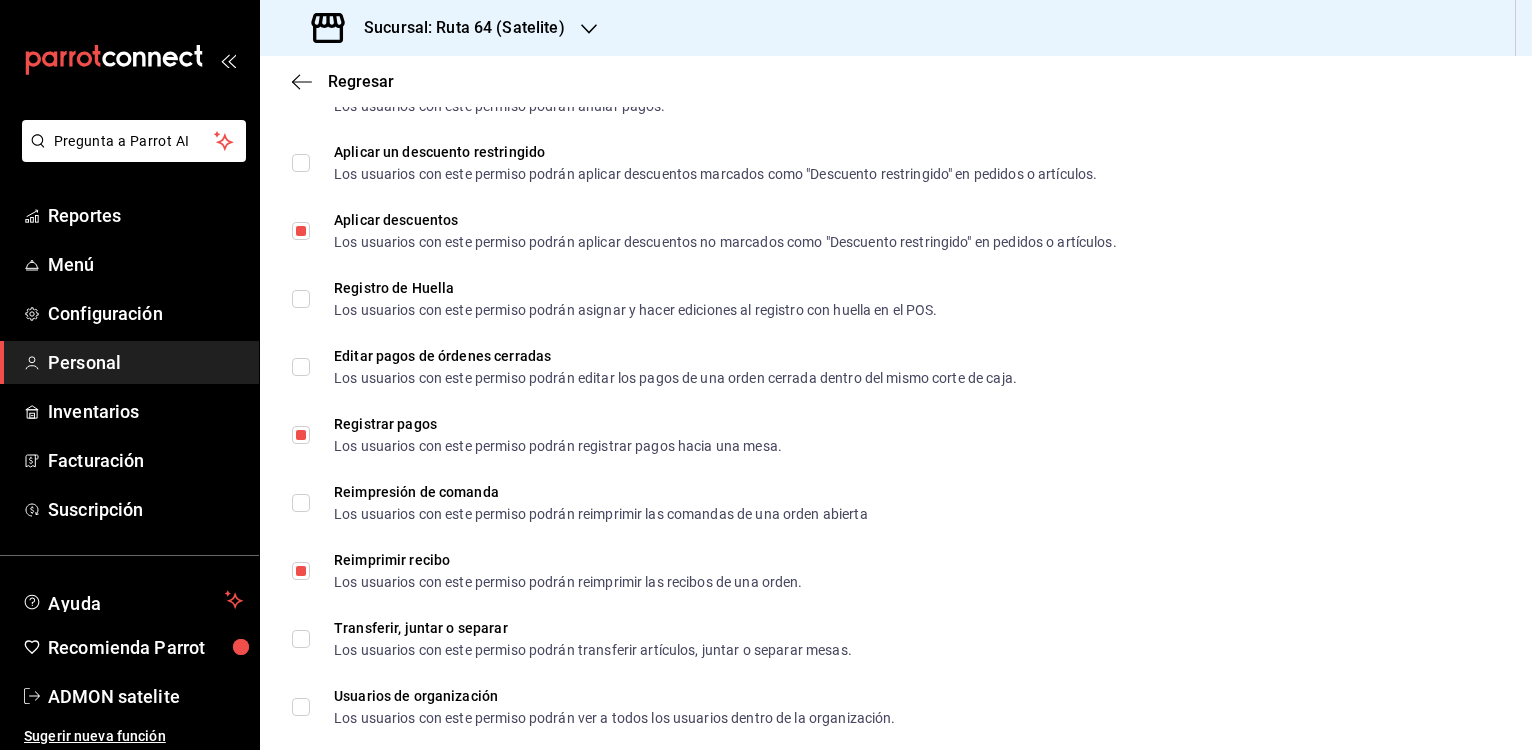 scroll, scrollTop: 2630, scrollLeft: 0, axis: vertical 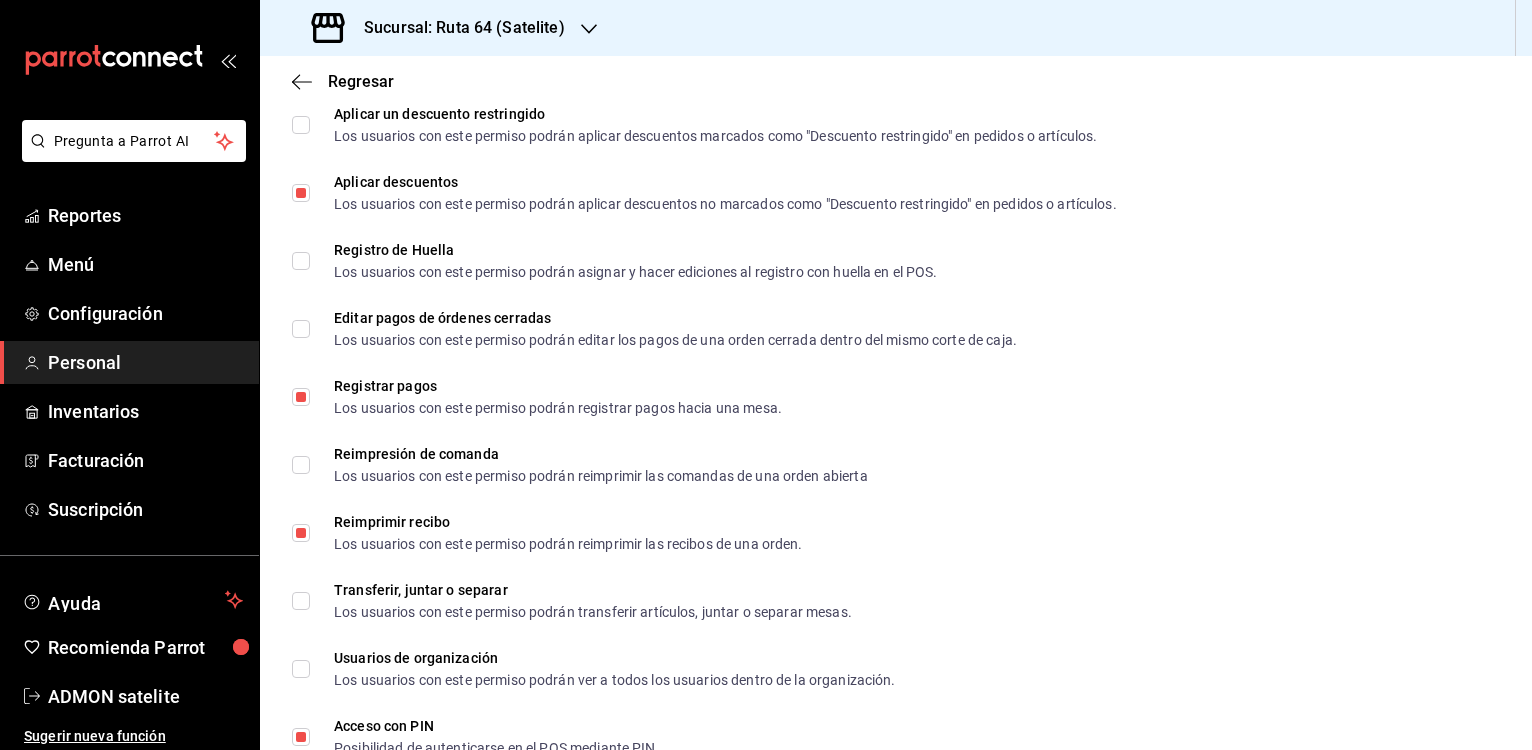 click on "Regresar" at bounding box center [896, 81] 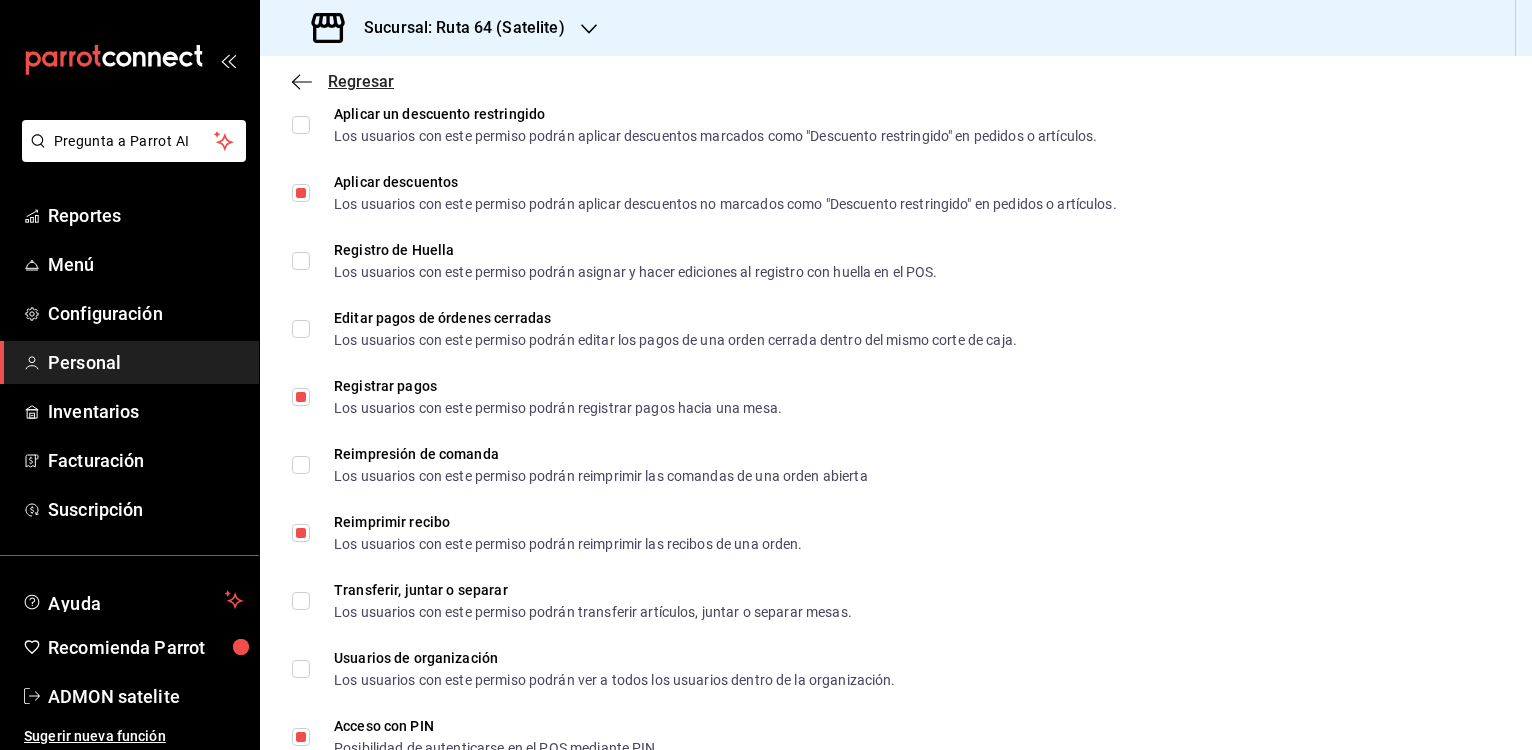 click 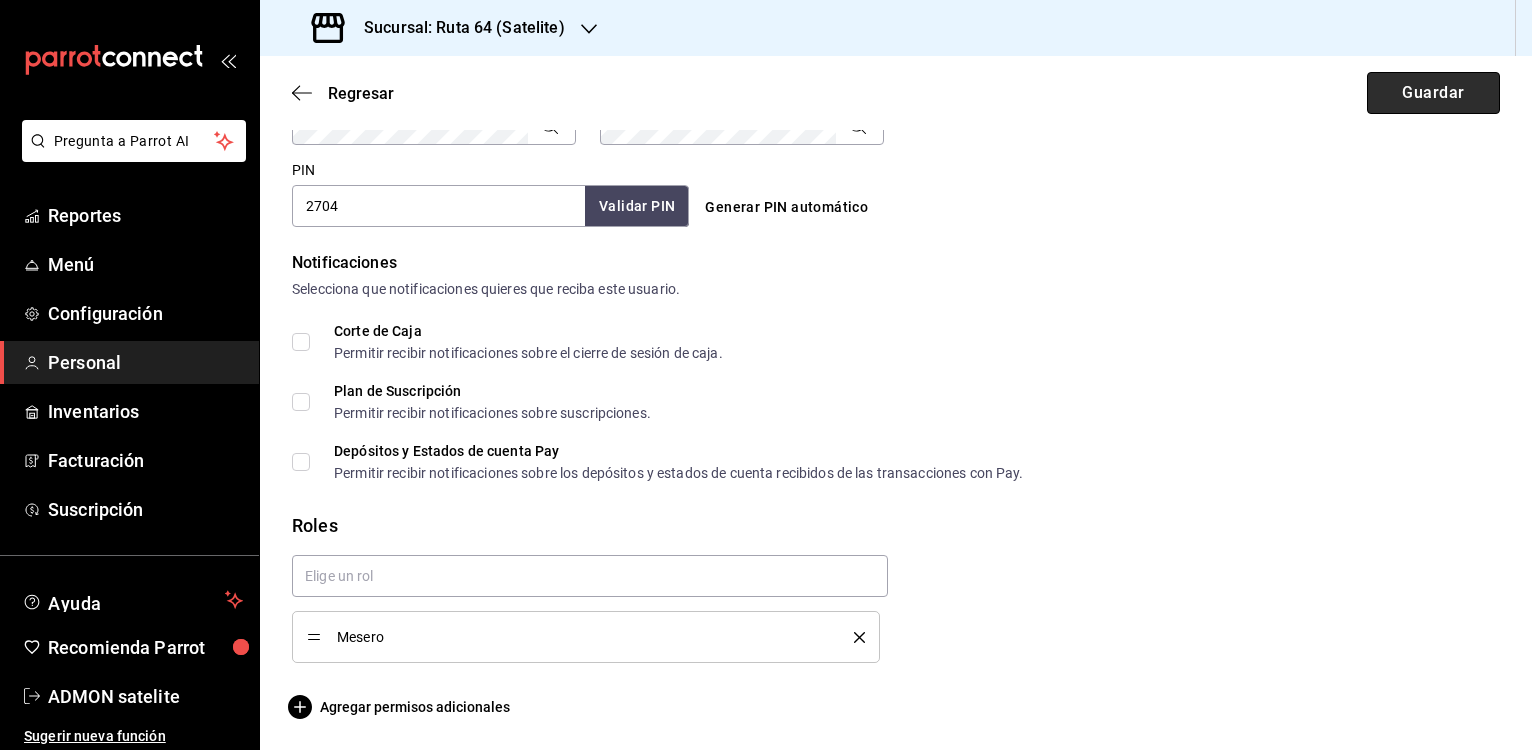 click on "Guardar" at bounding box center [1433, 93] 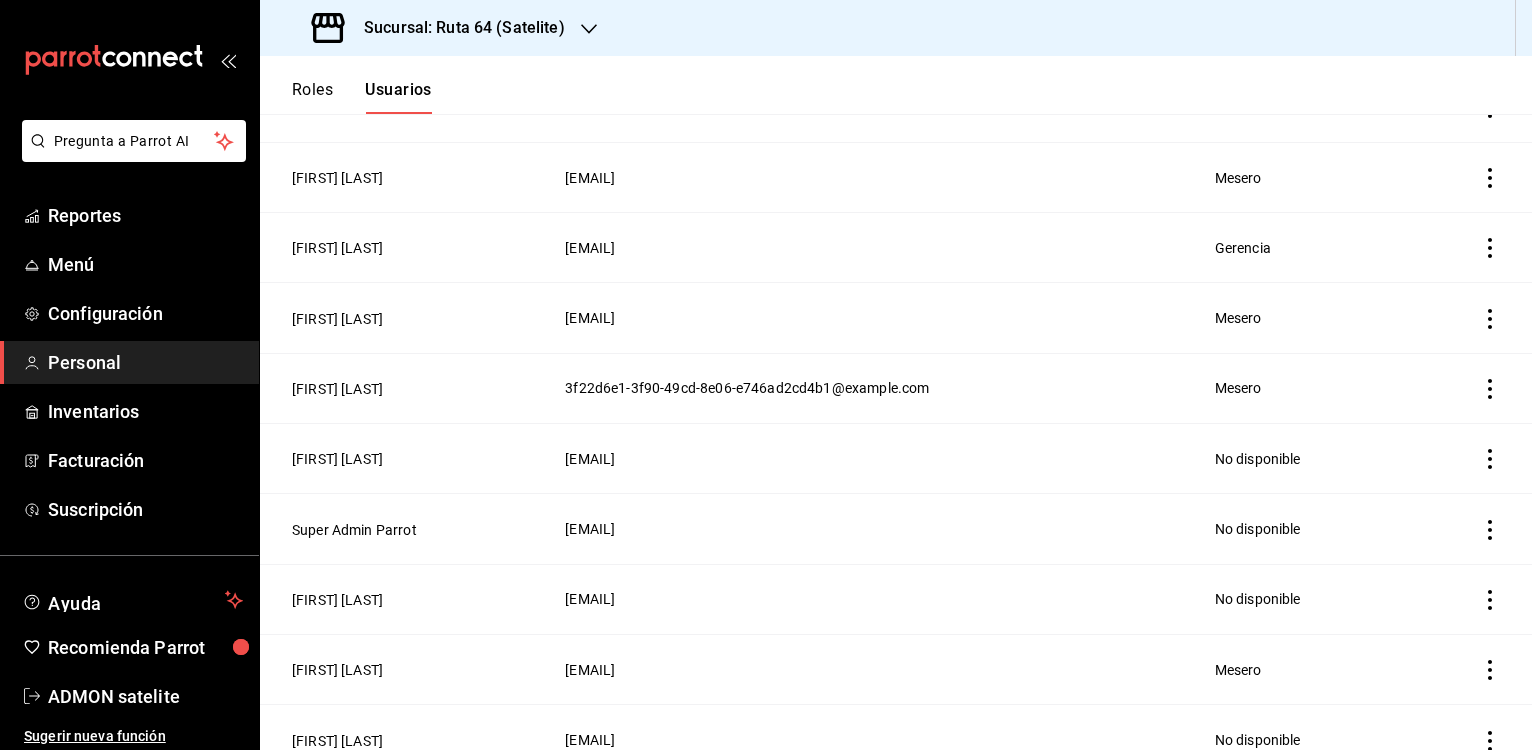scroll, scrollTop: 384, scrollLeft: 0, axis: vertical 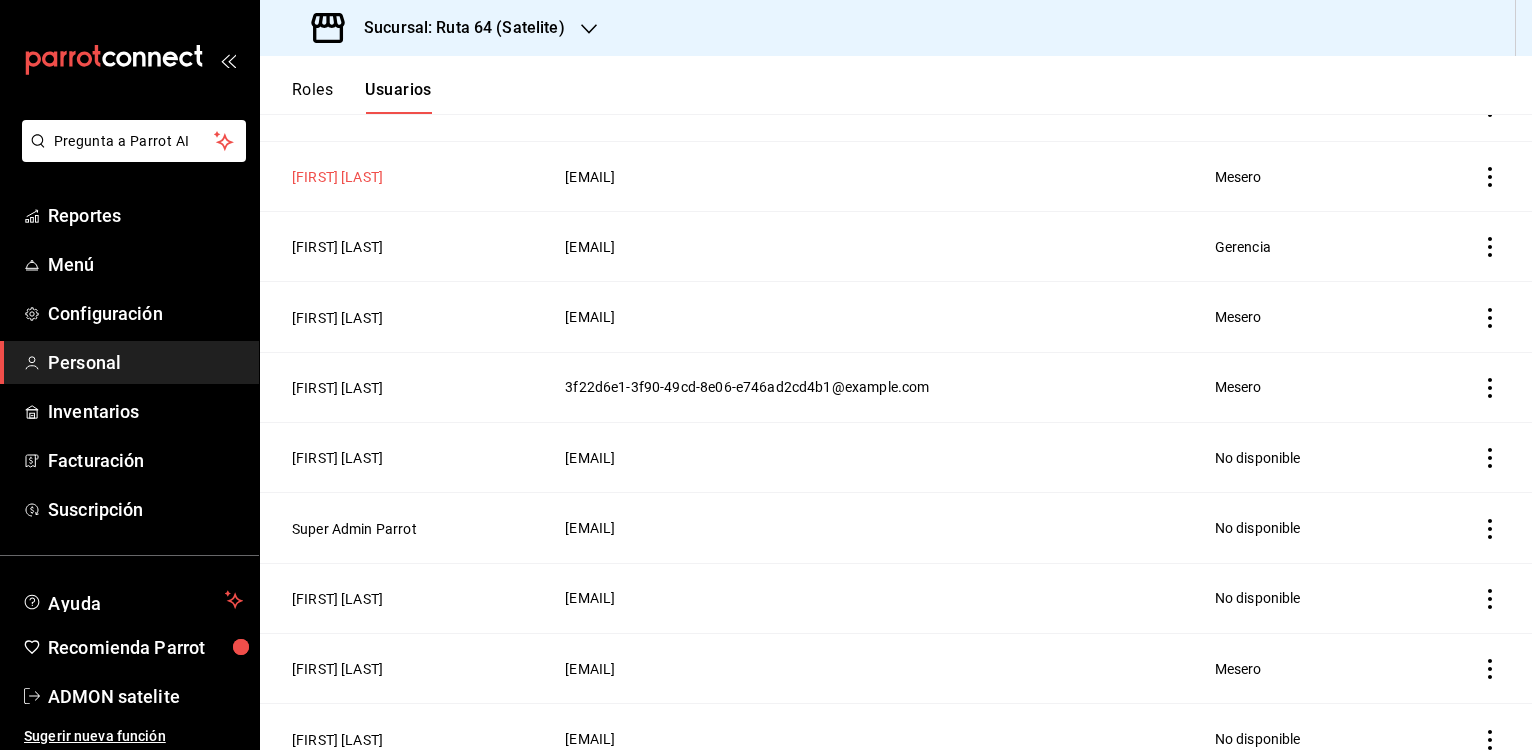 click on "[FIRST] [LAST]" at bounding box center [337, 177] 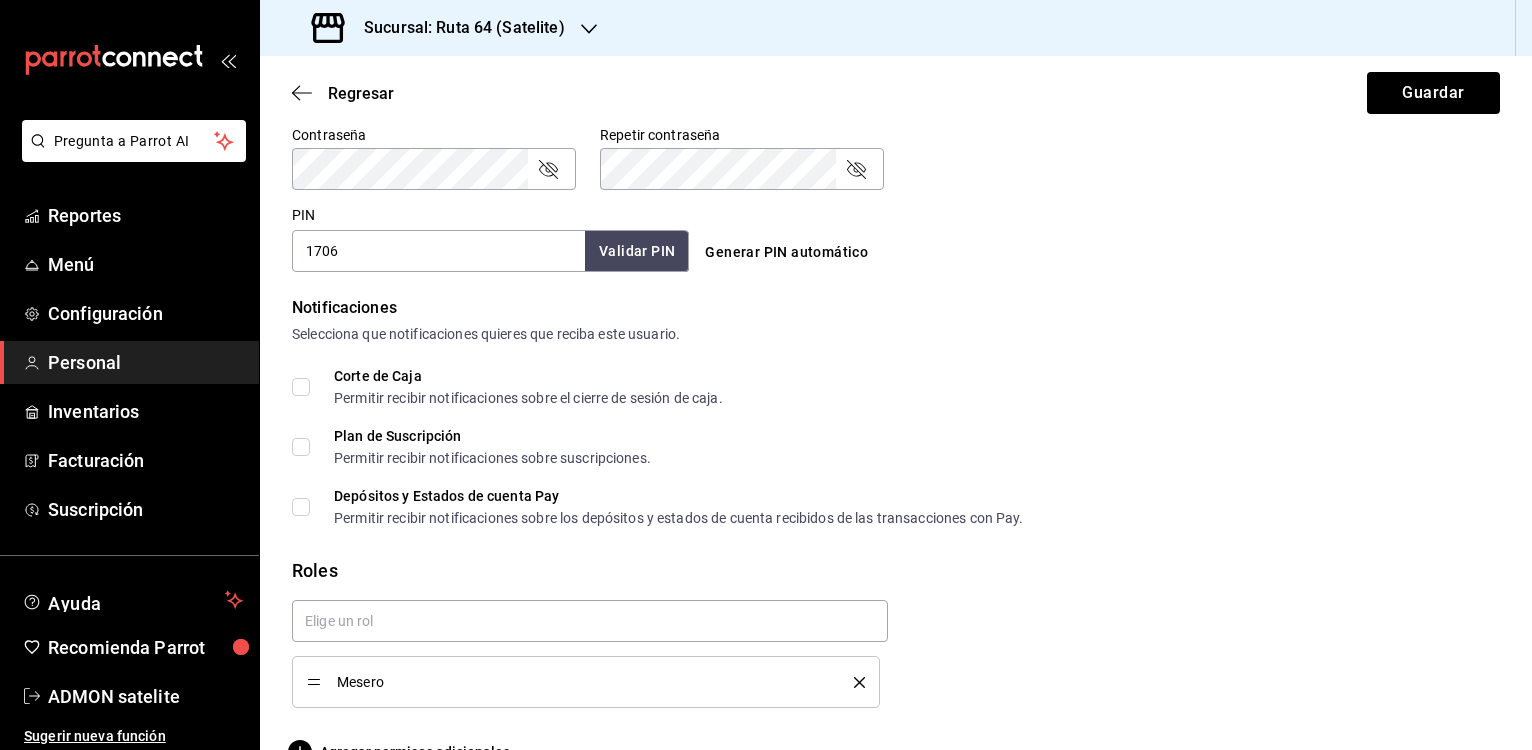 scroll, scrollTop: 913, scrollLeft: 0, axis: vertical 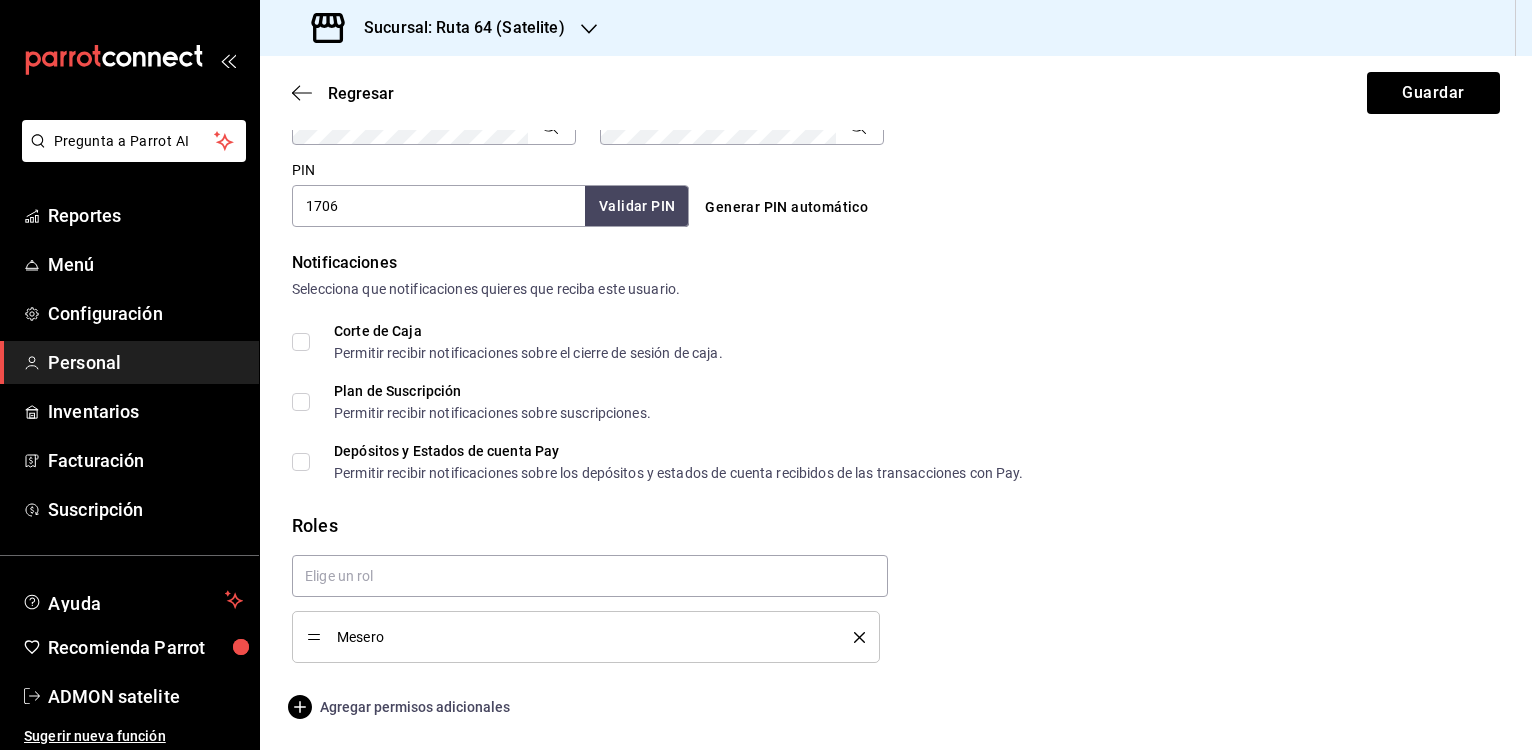 click on "Agregar permisos adicionales" at bounding box center [401, 707] 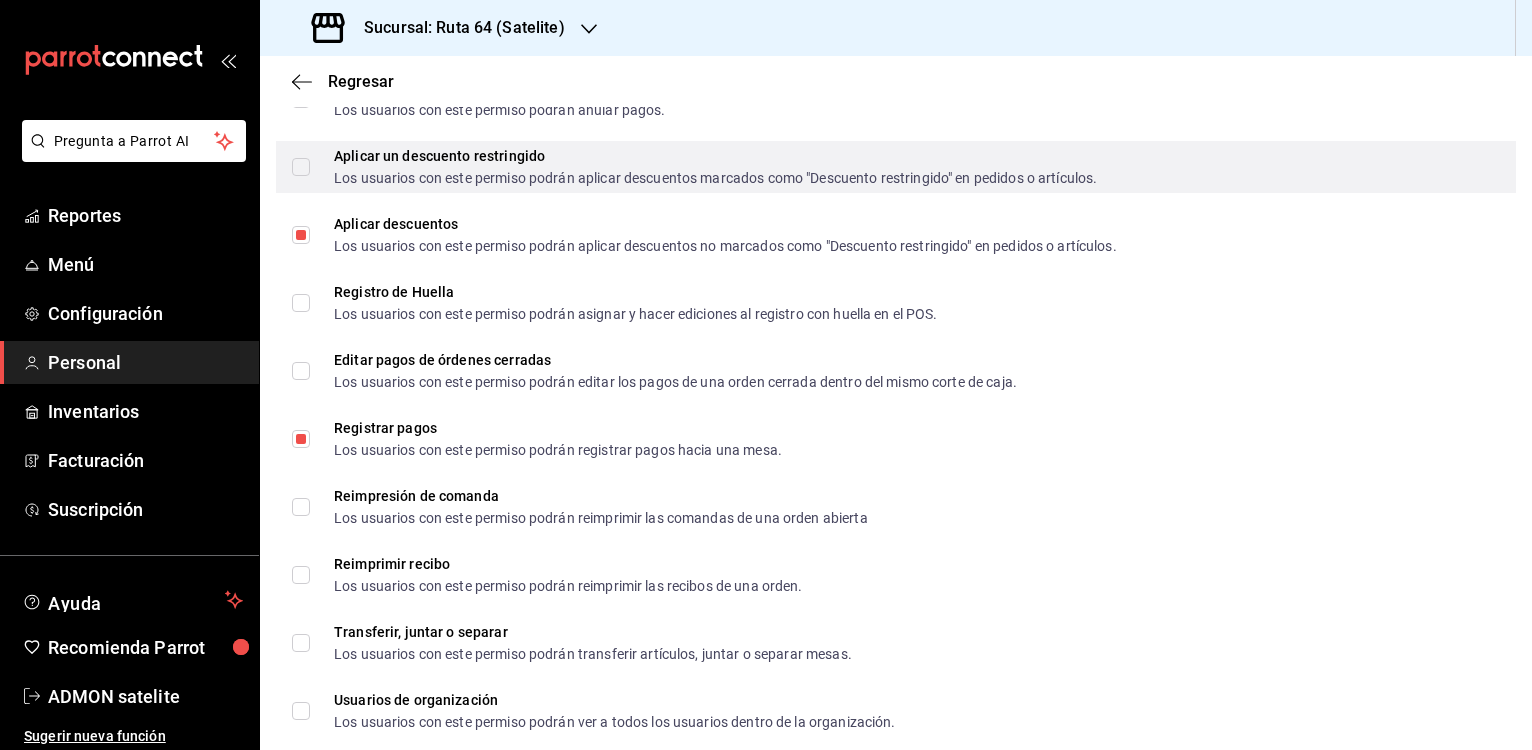 scroll, scrollTop: 2588, scrollLeft: 0, axis: vertical 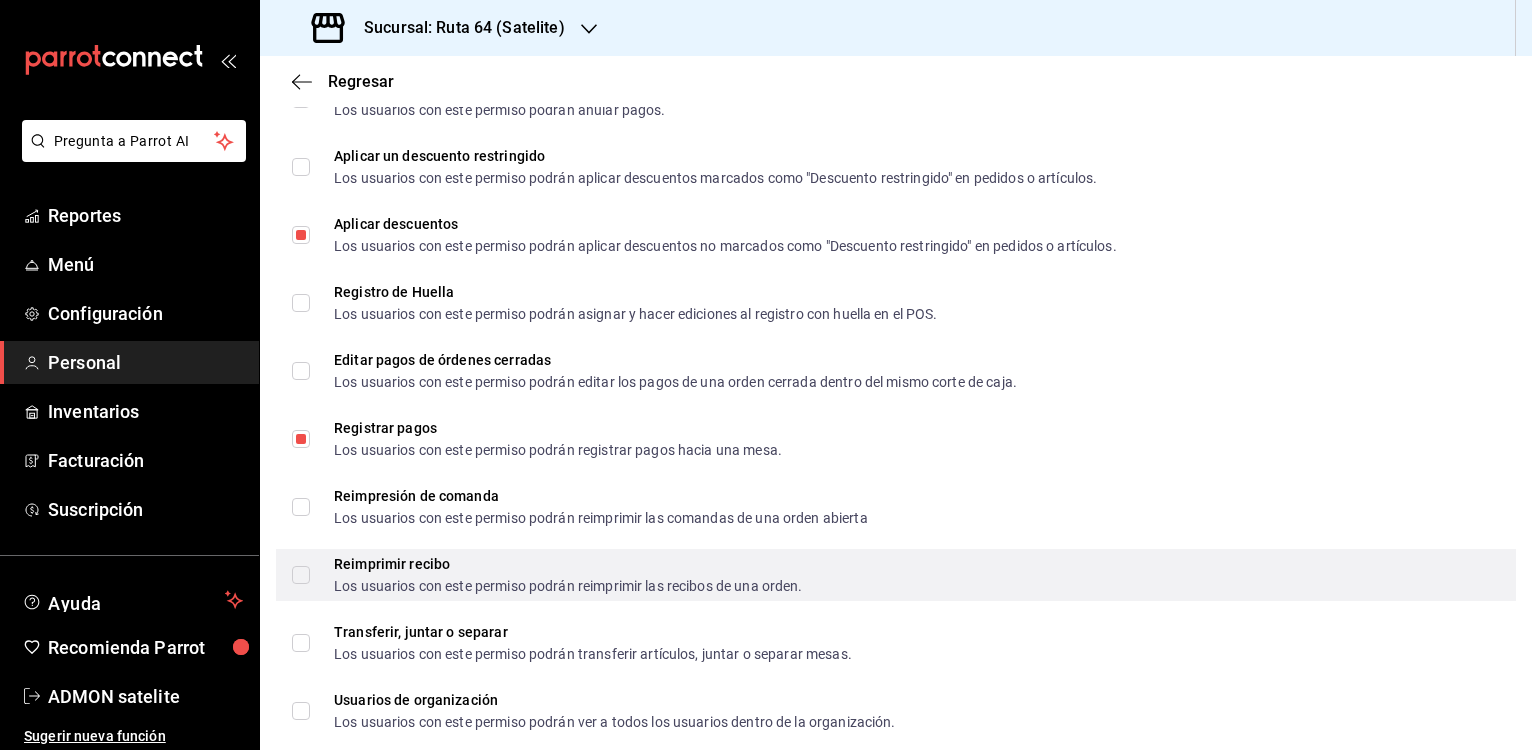 click on "Reimprimir recibo Los usuarios con este permiso podrán reimprimir las recibos de una orden." at bounding box center (547, 575) 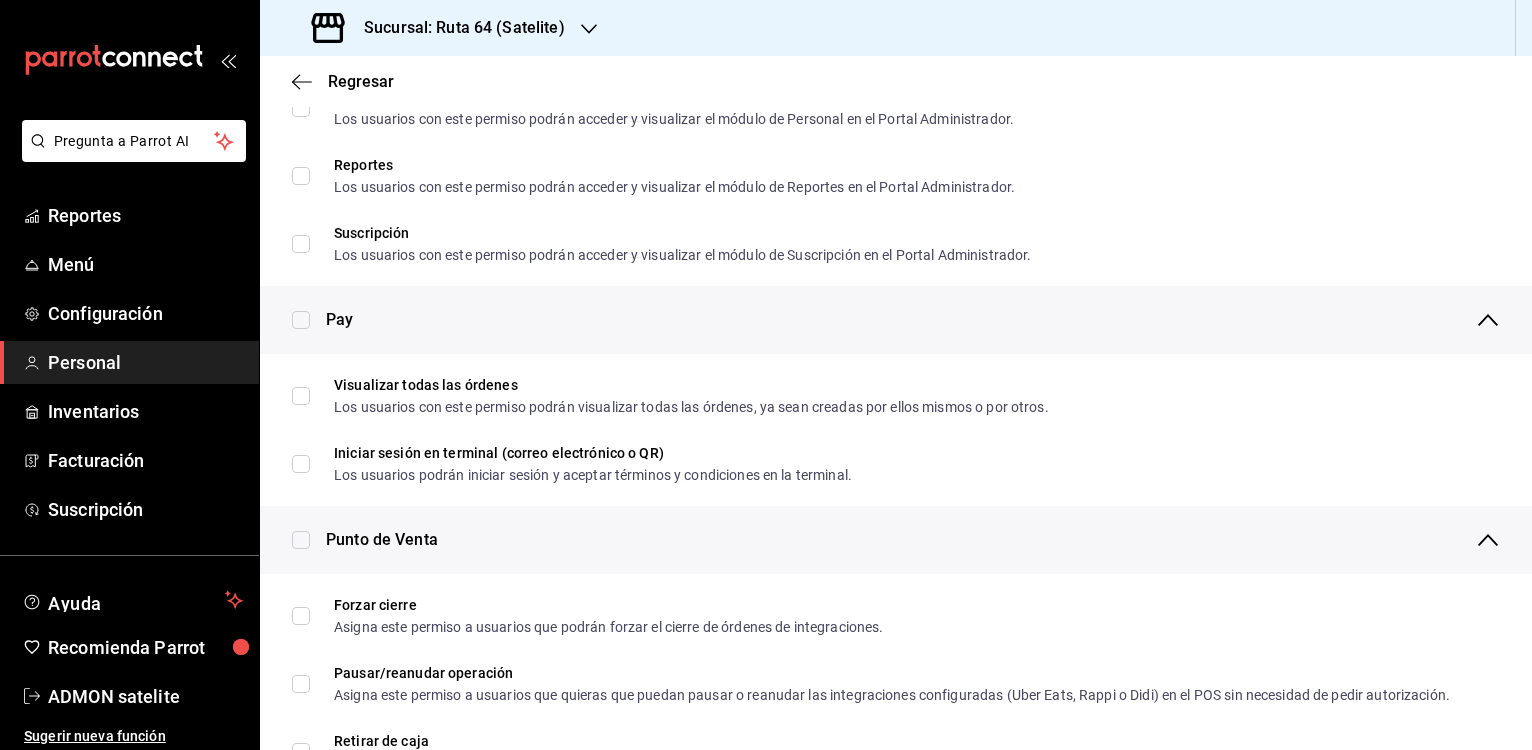 scroll, scrollTop: 776, scrollLeft: 0, axis: vertical 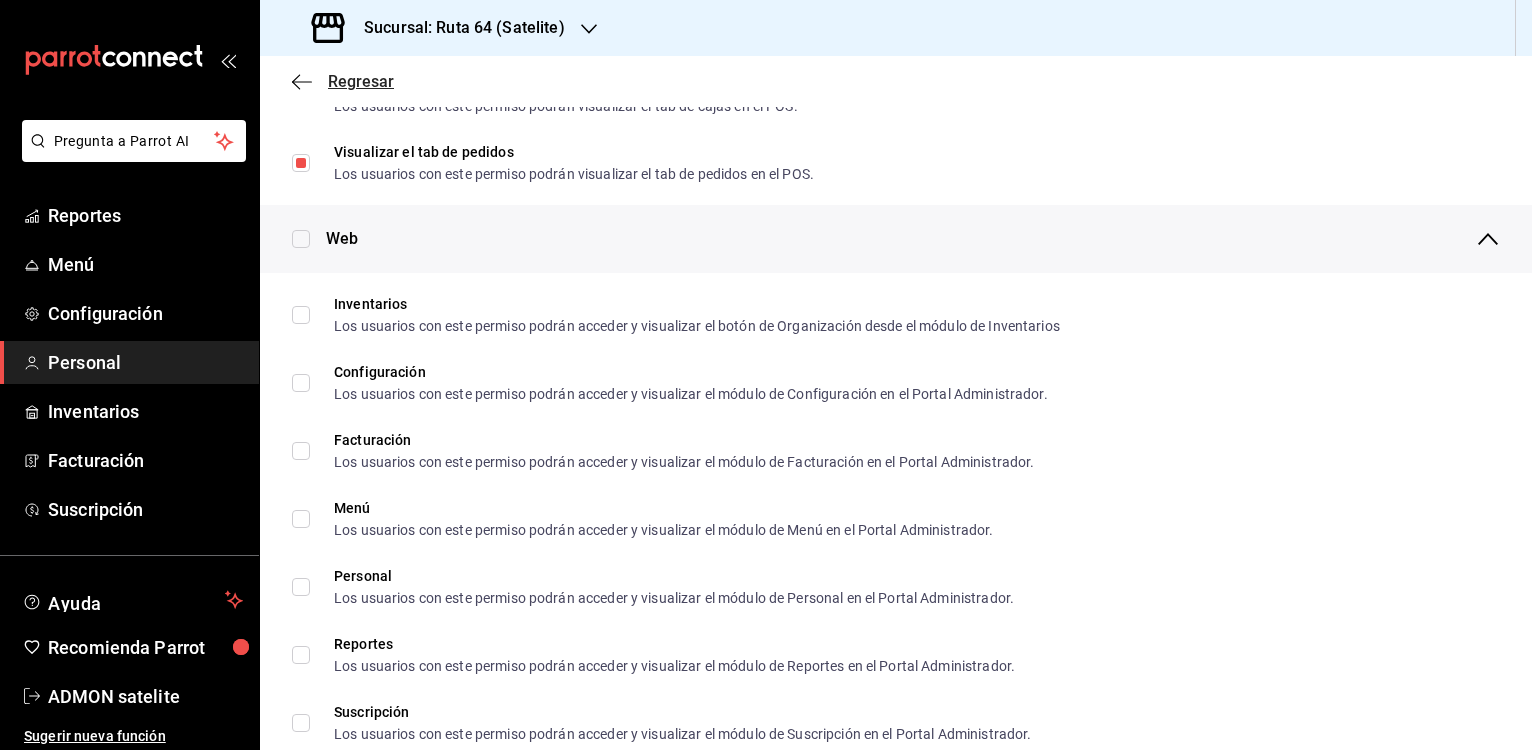 click 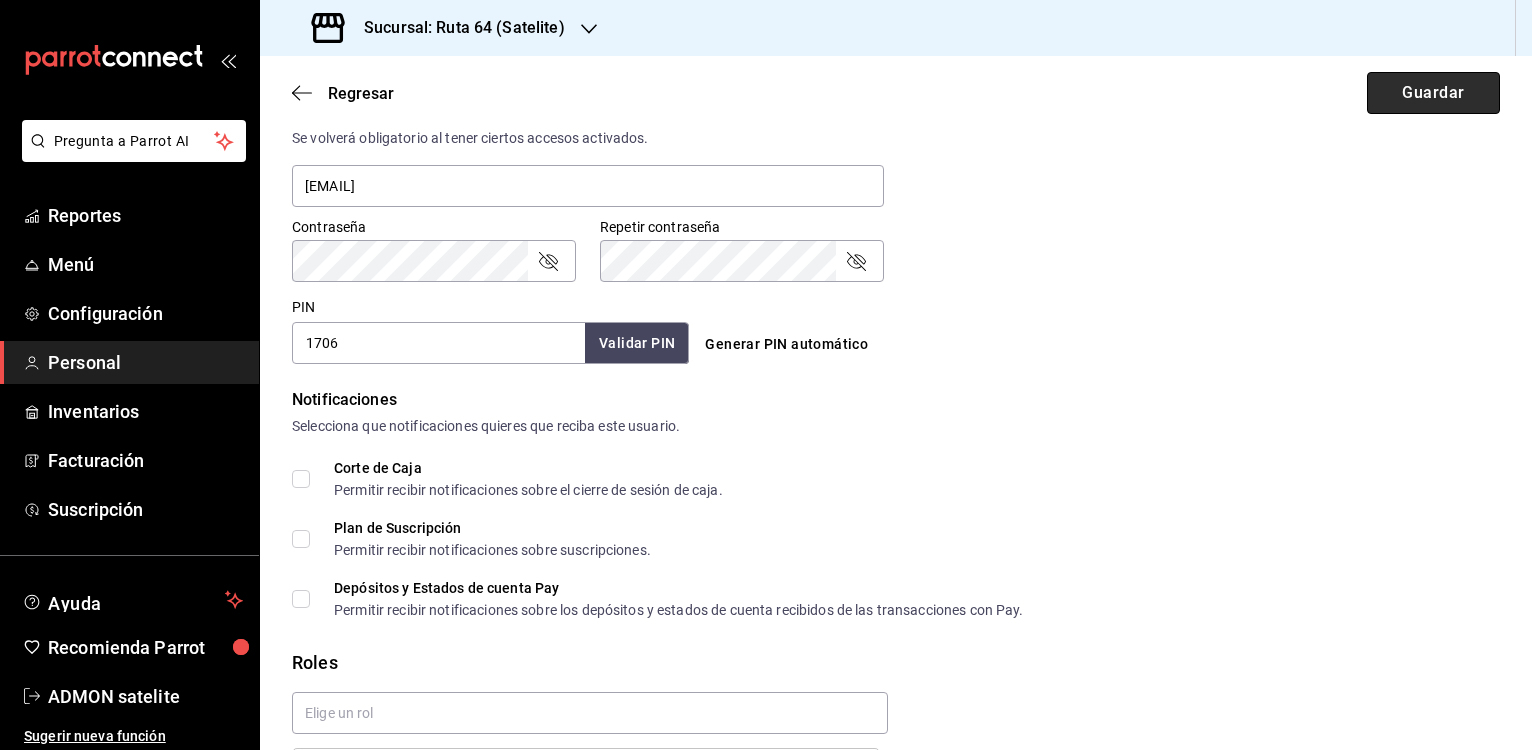 click on "Guardar" at bounding box center (1433, 93) 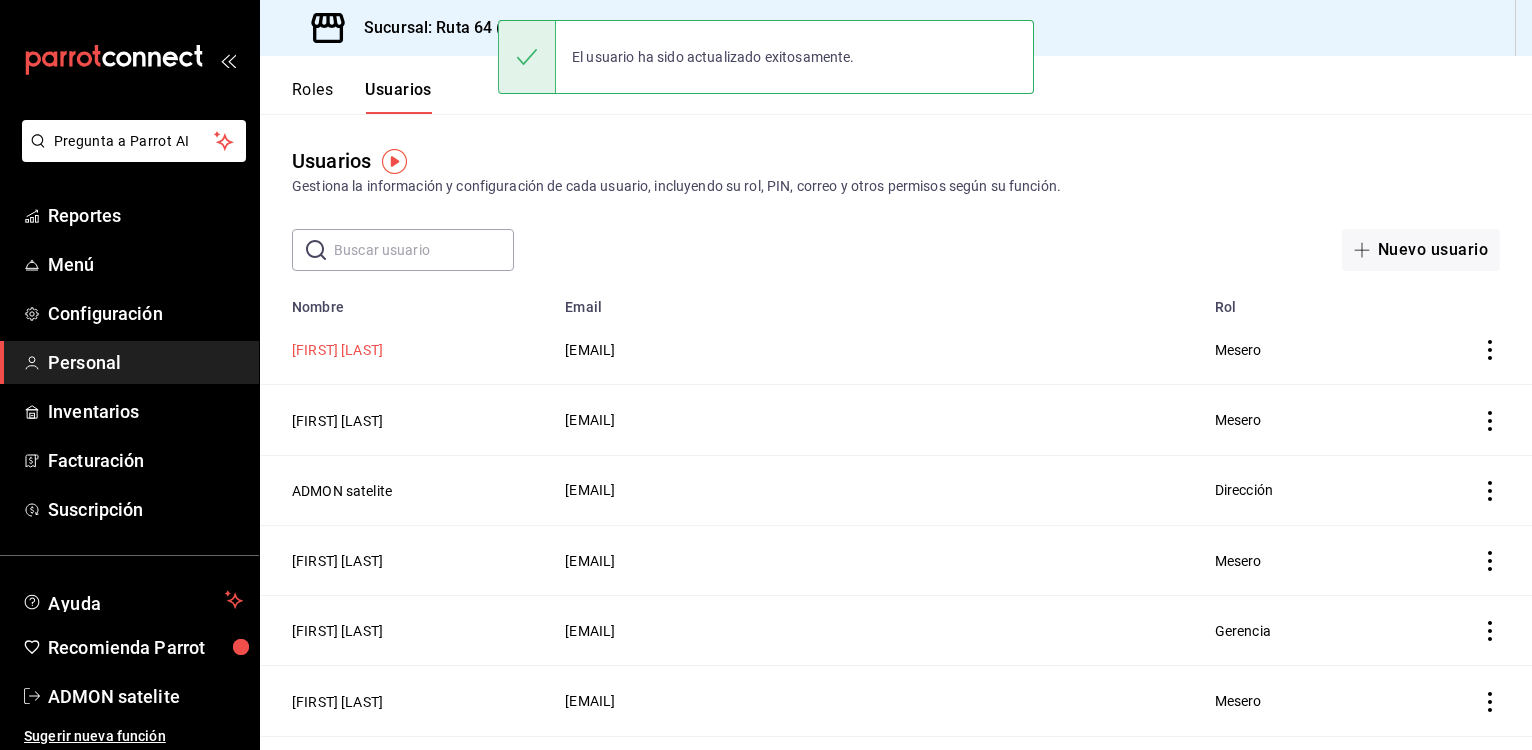 click on "[FIRST] [LAST]" at bounding box center (337, 350) 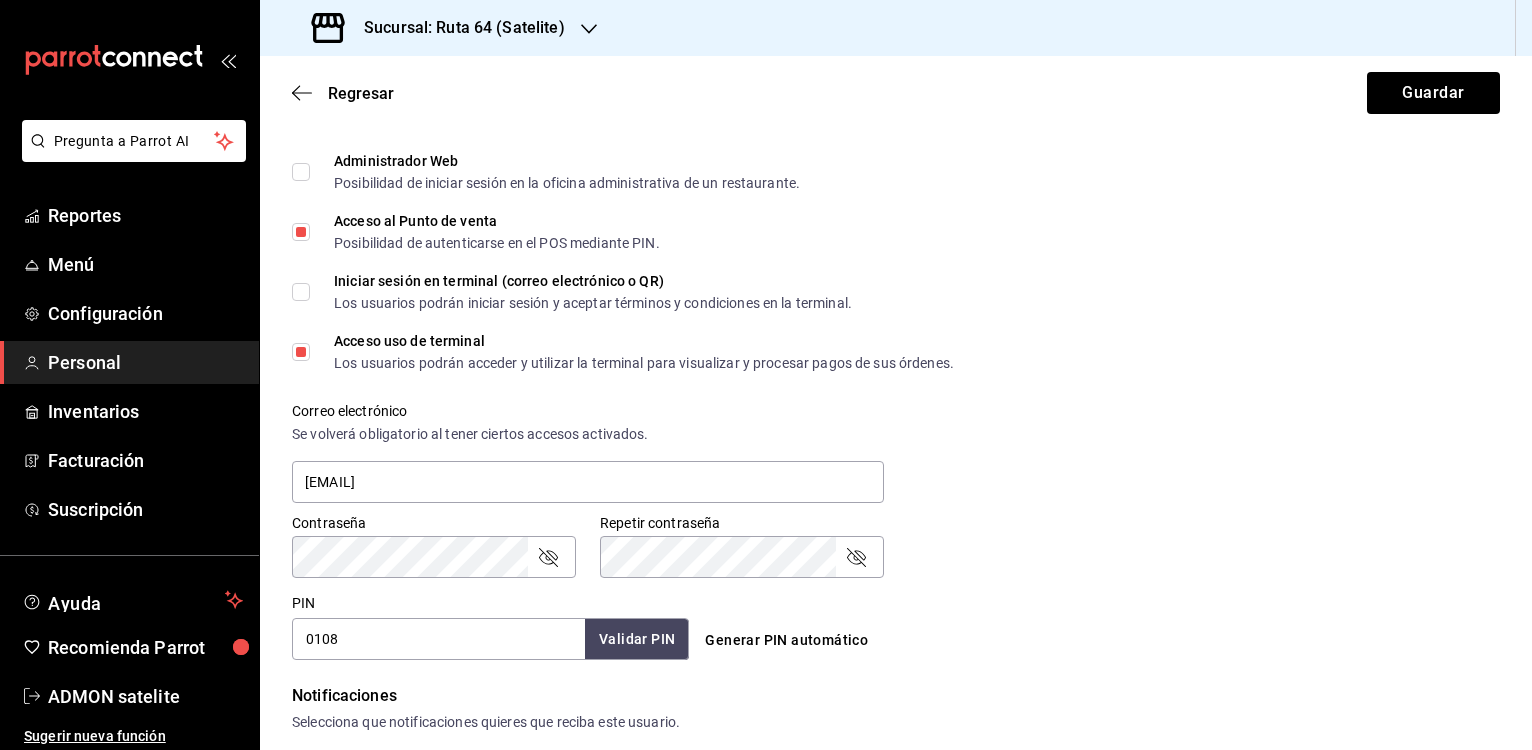 scroll, scrollTop: 484, scrollLeft: 0, axis: vertical 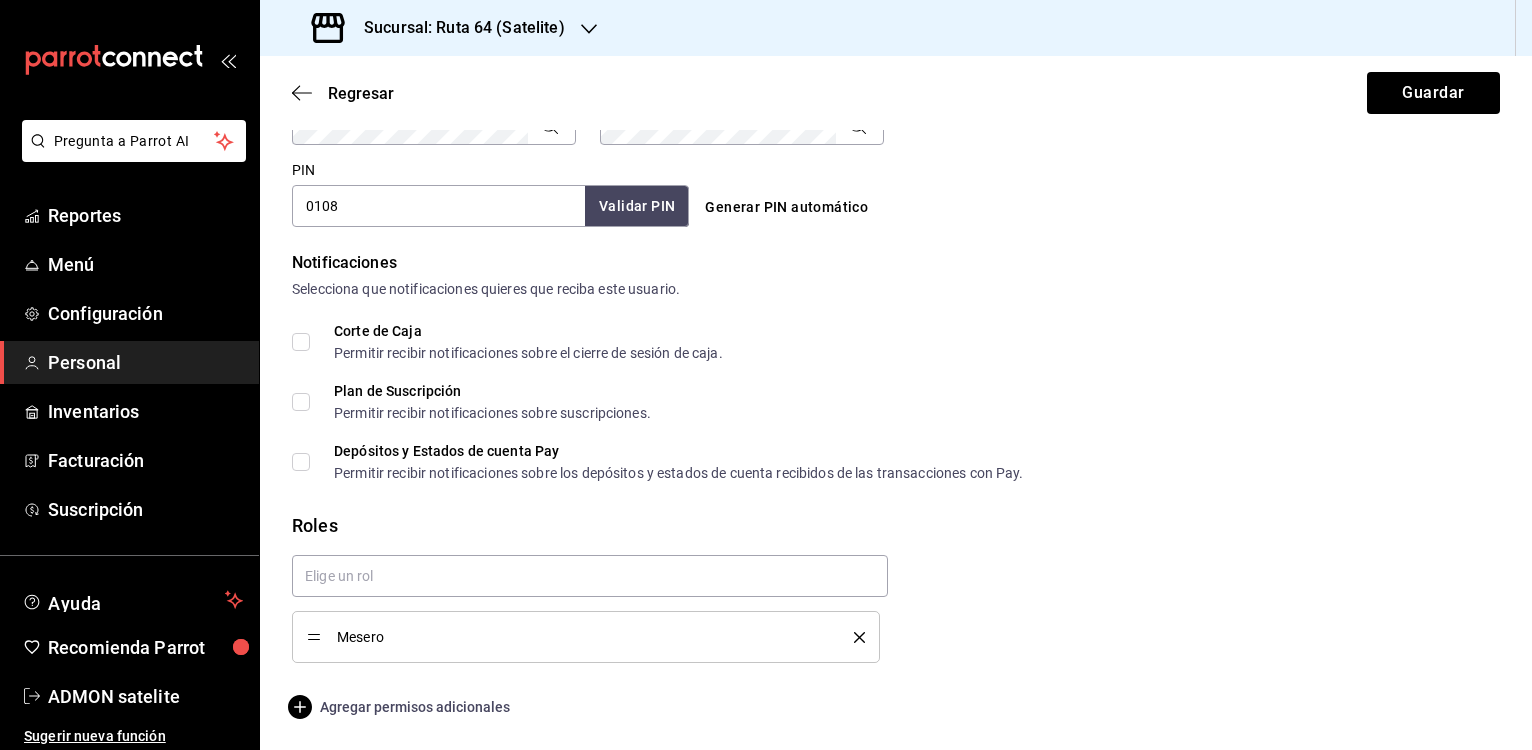 click on "Agregar permisos adicionales" at bounding box center (401, 707) 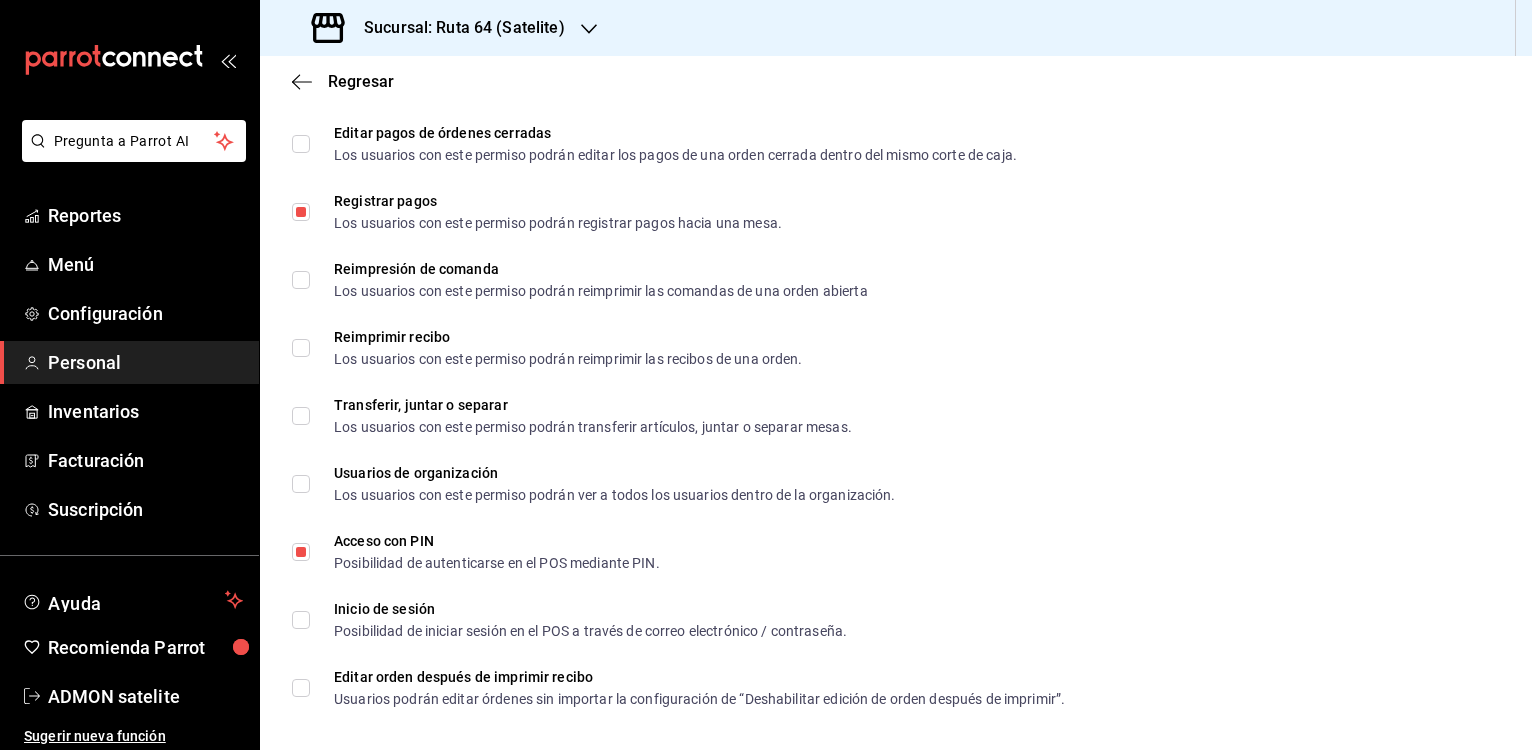 scroll, scrollTop: 2826, scrollLeft: 0, axis: vertical 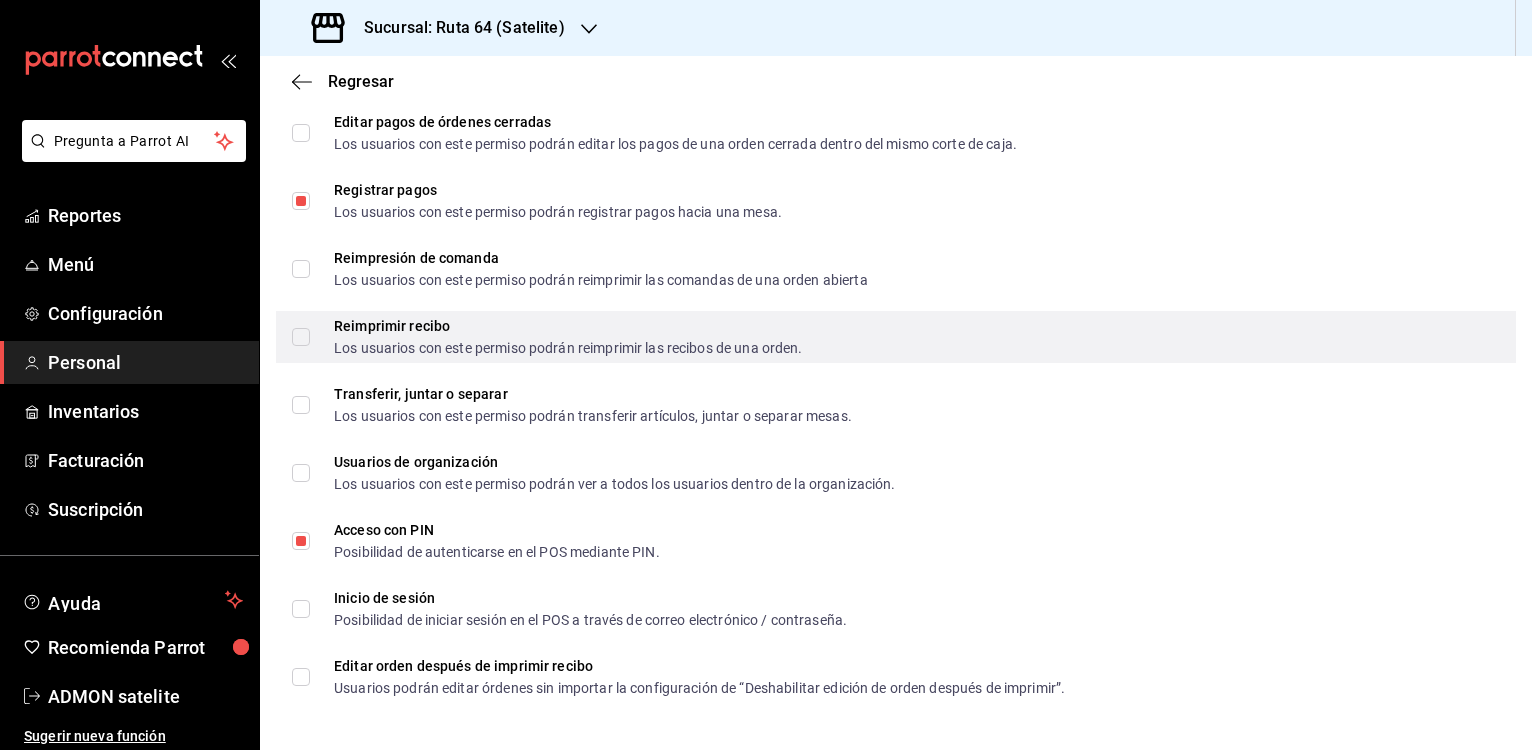 click on "Reimprimir recibo Los usuarios con este permiso podrán reimprimir las recibos de una orden." at bounding box center [301, 337] 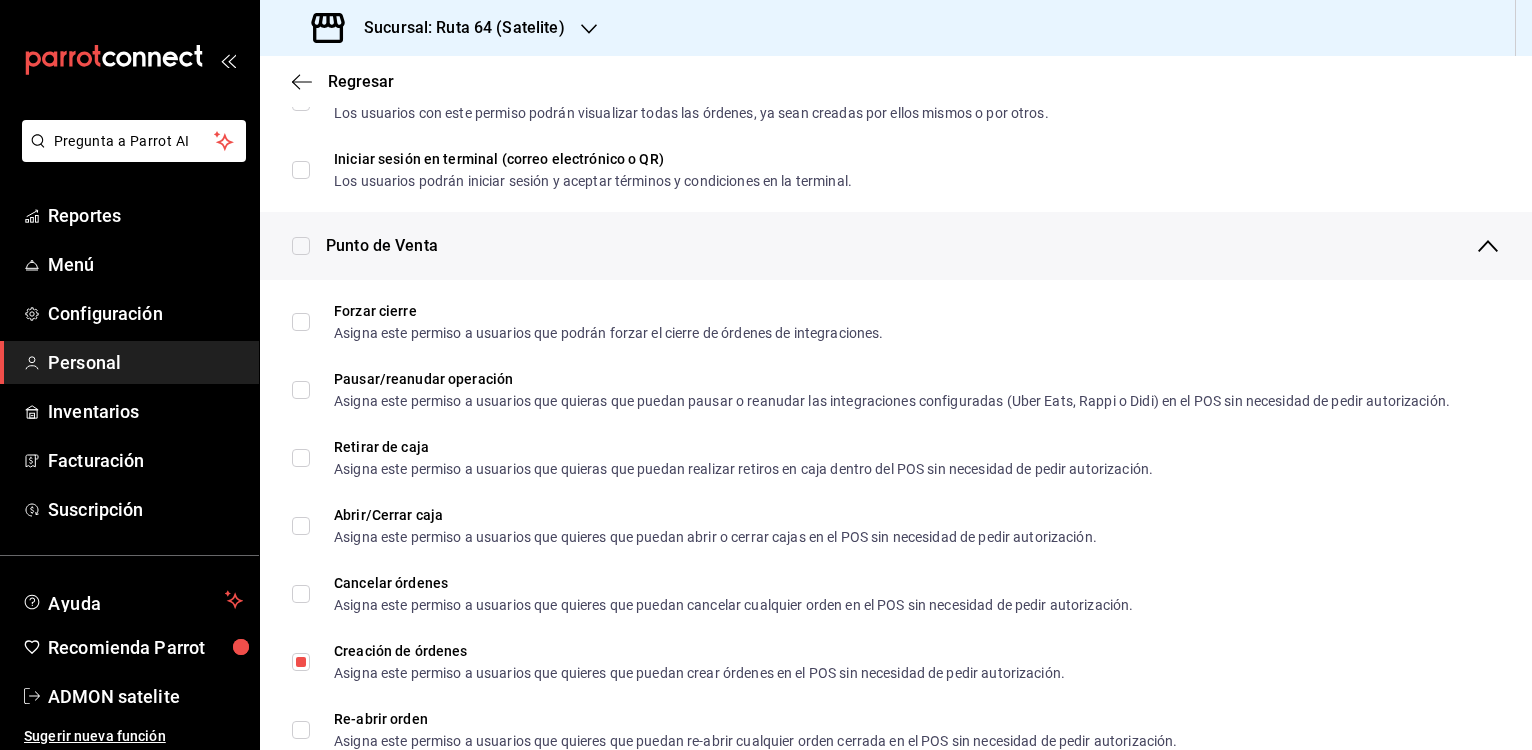 scroll, scrollTop: 747, scrollLeft: 0, axis: vertical 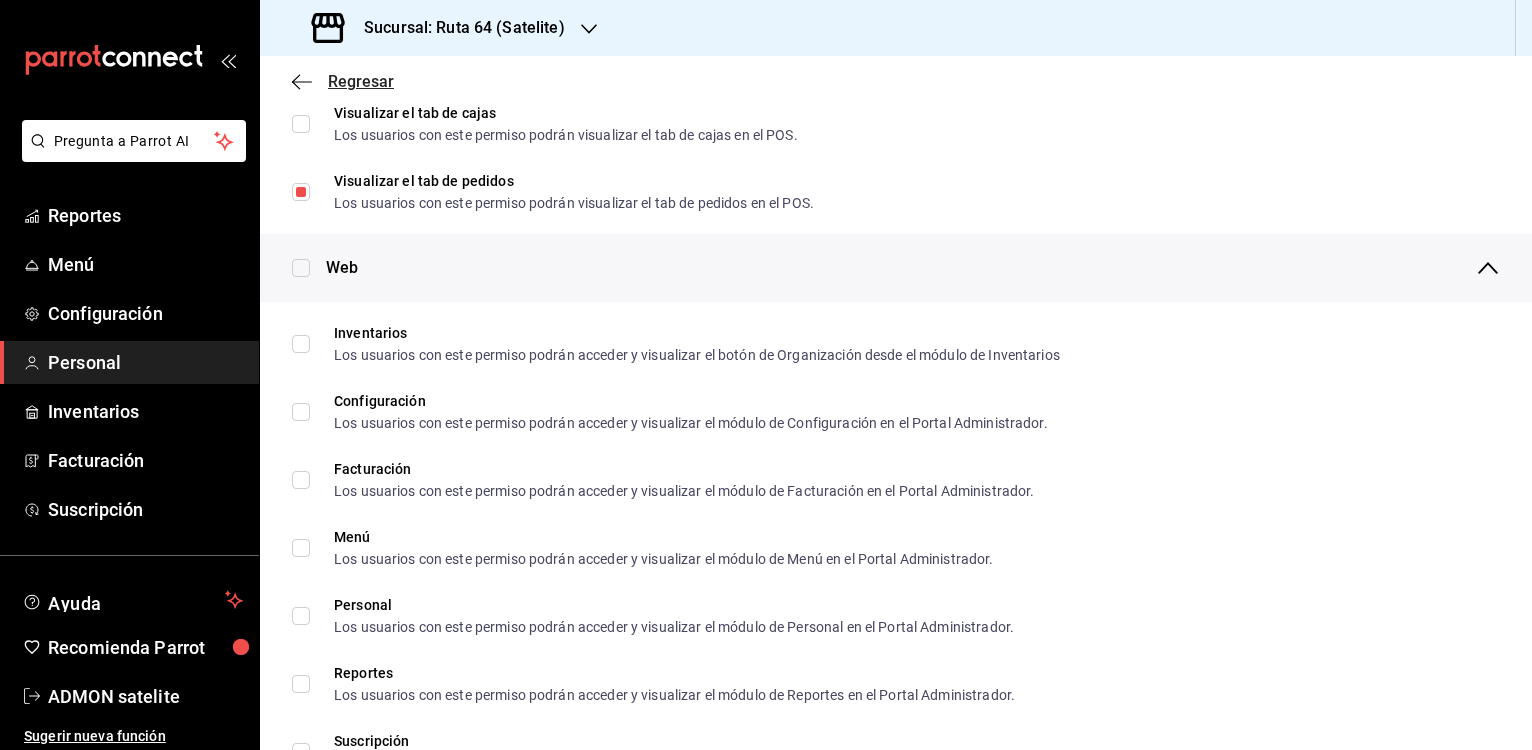 click 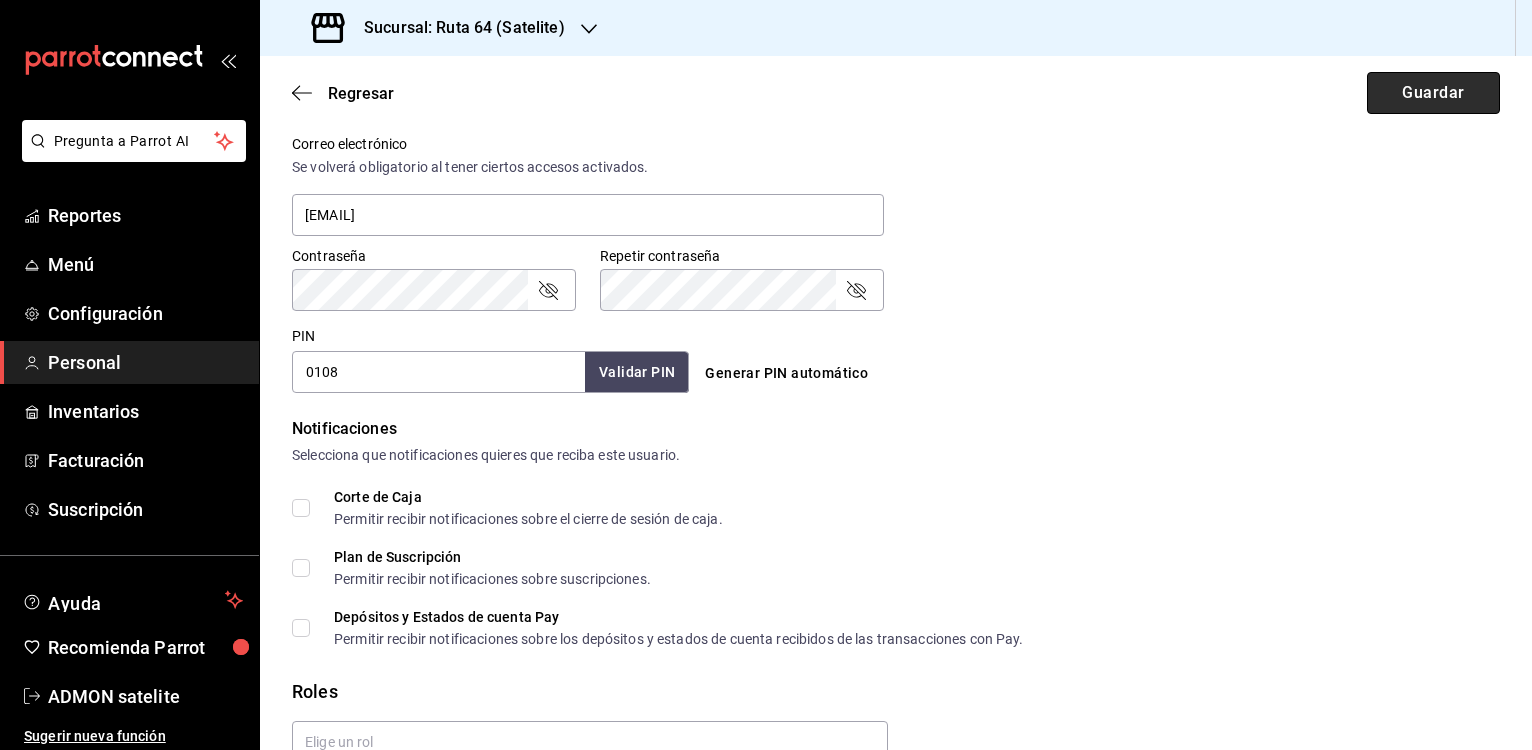 click on "Guardar" at bounding box center (1433, 93) 